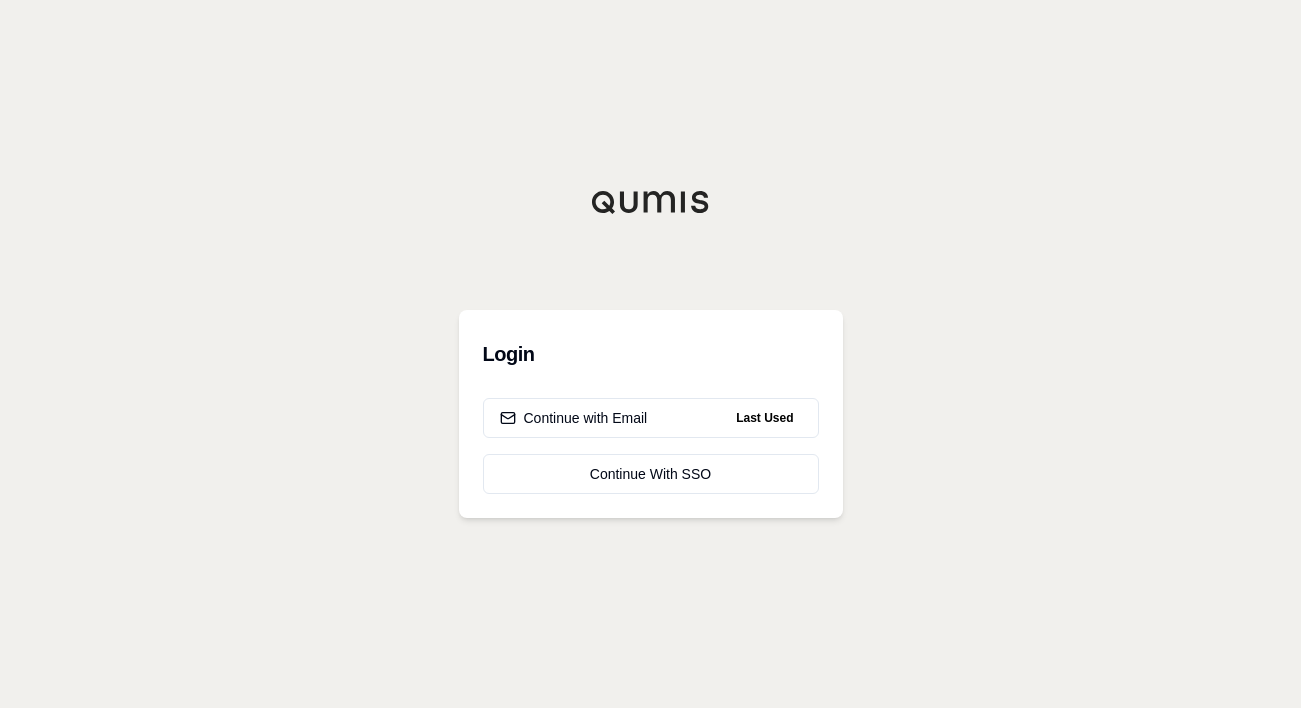 scroll, scrollTop: 0, scrollLeft: 0, axis: both 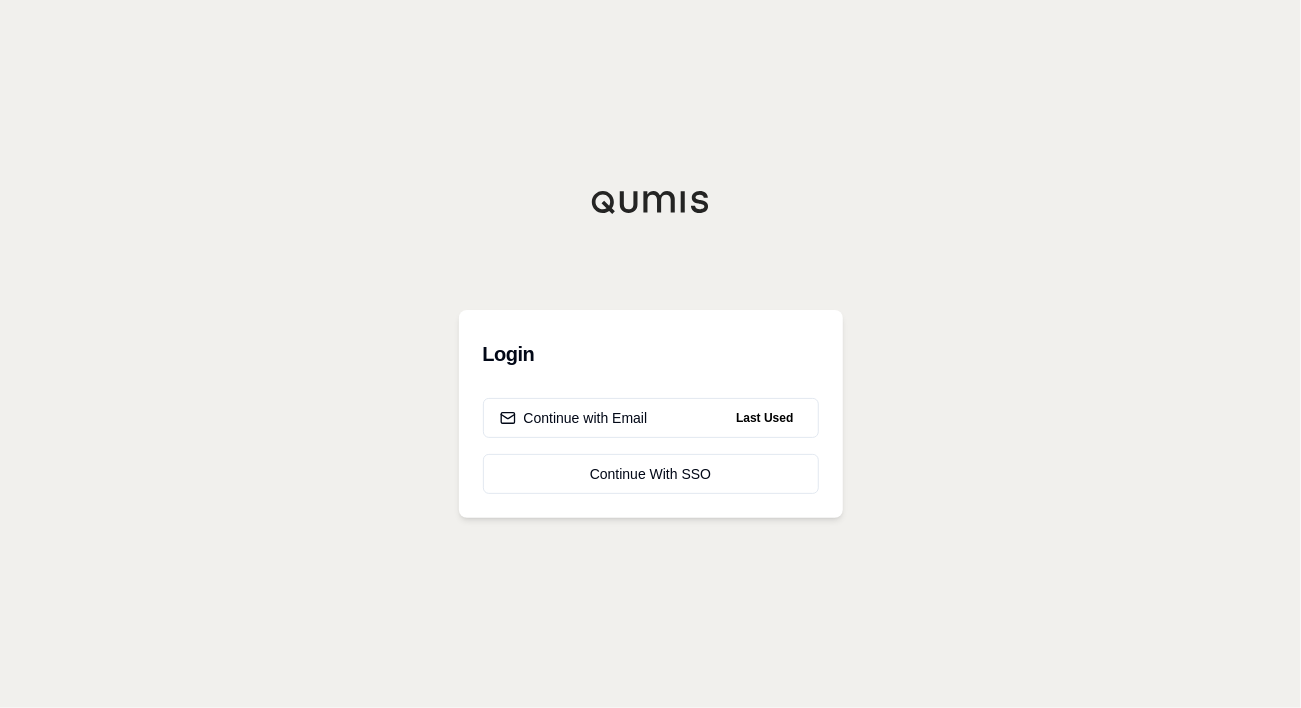 click on "Continue with Email" at bounding box center (574, 418) 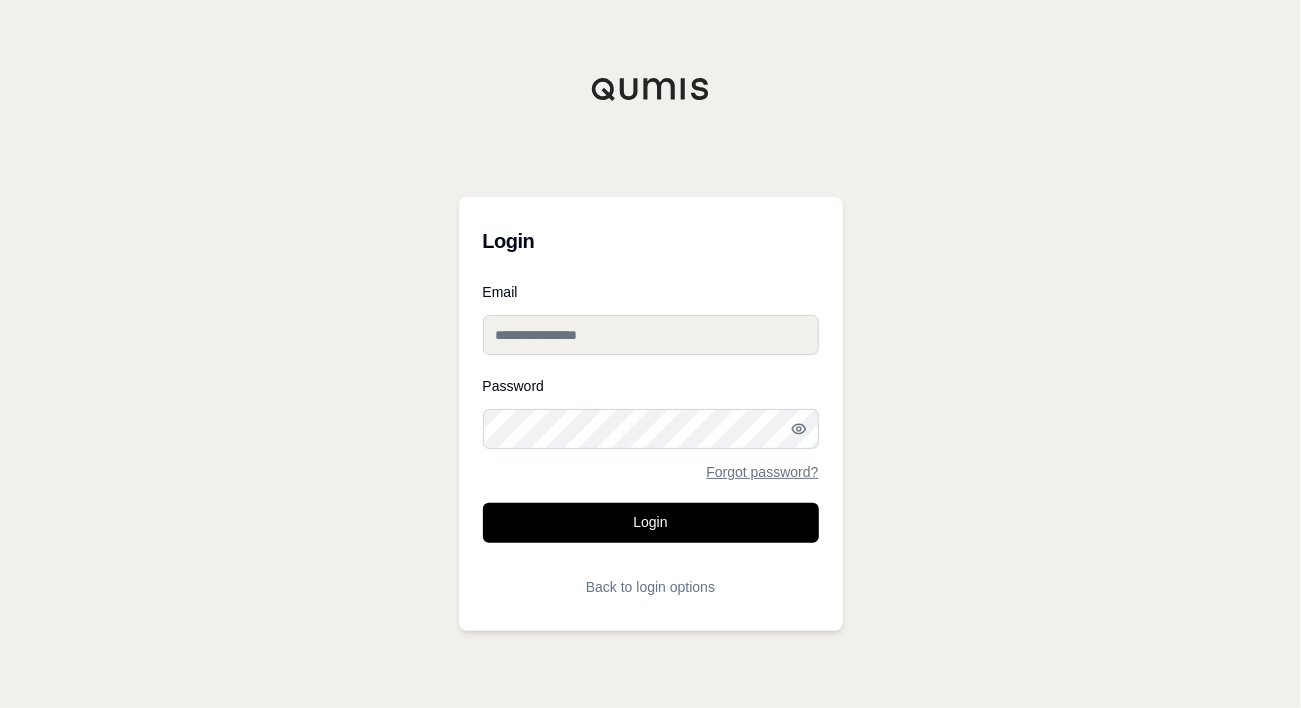 type on "**********" 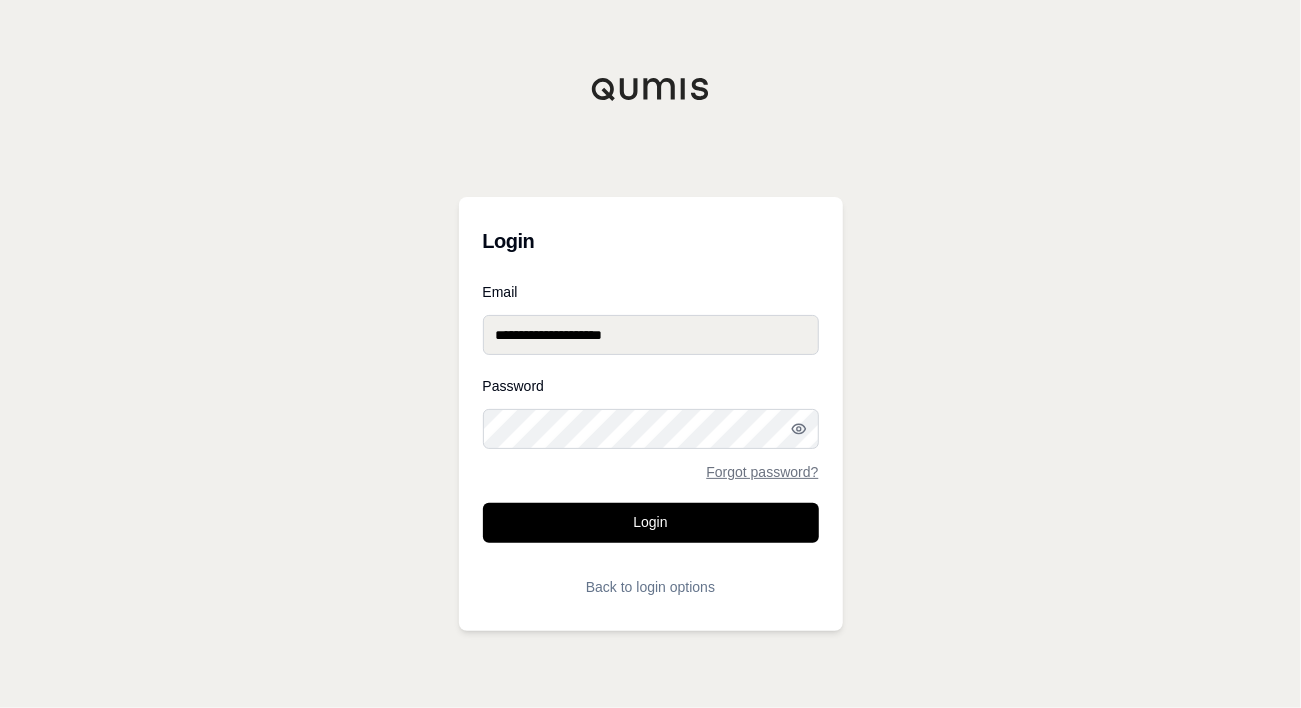 click on "Login" at bounding box center [651, 523] 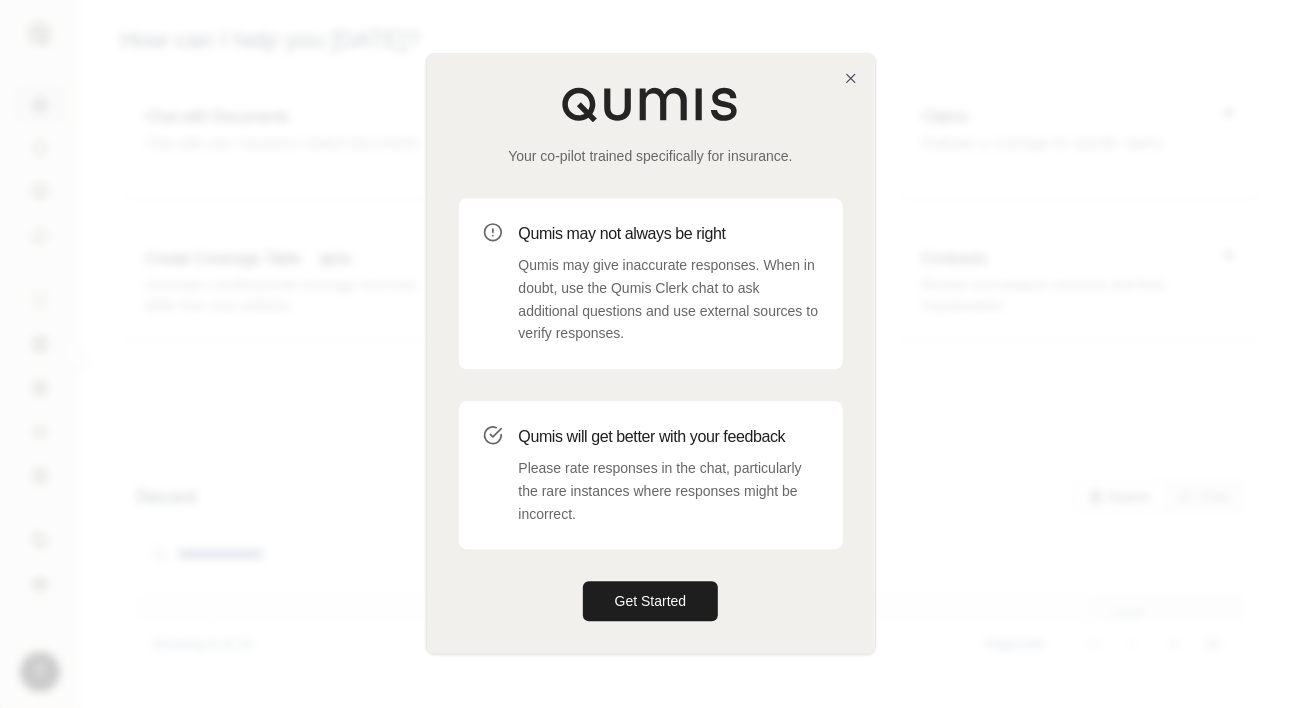 click on "Get Started" at bounding box center (651, 602) 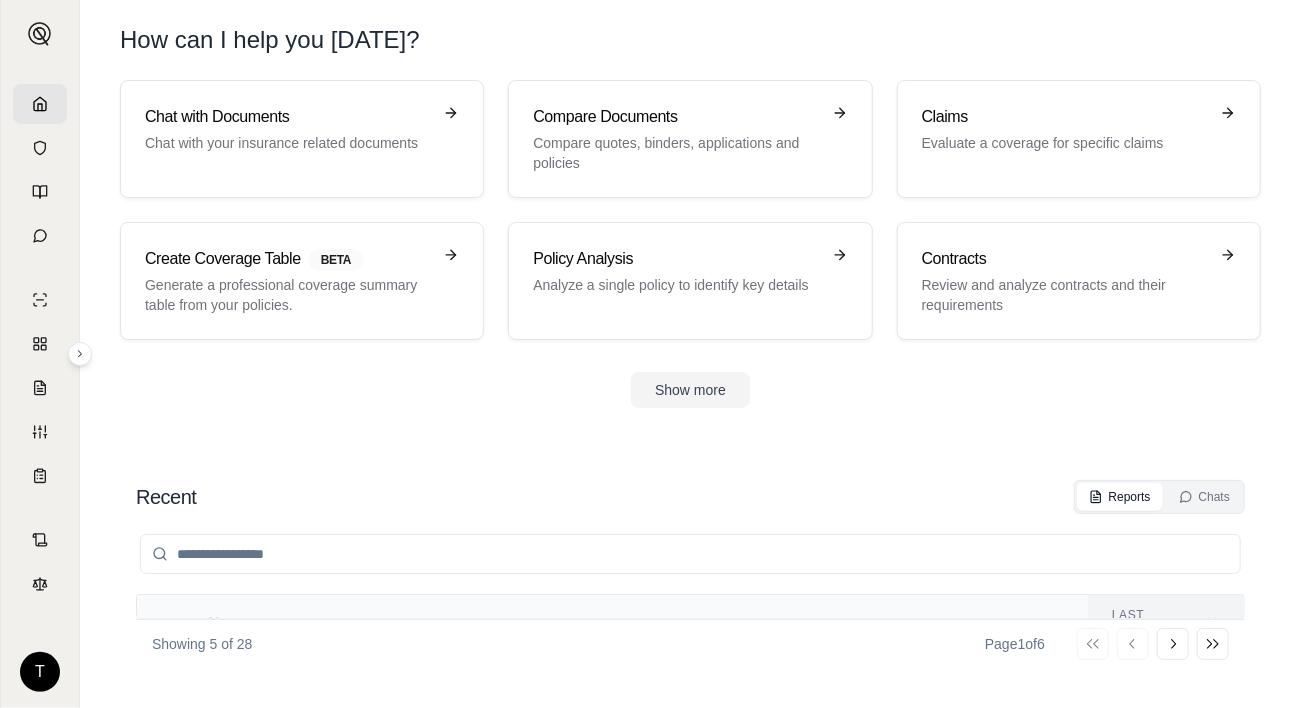 click on "Compare quotes, binders, applications and policies" at bounding box center (676, 153) 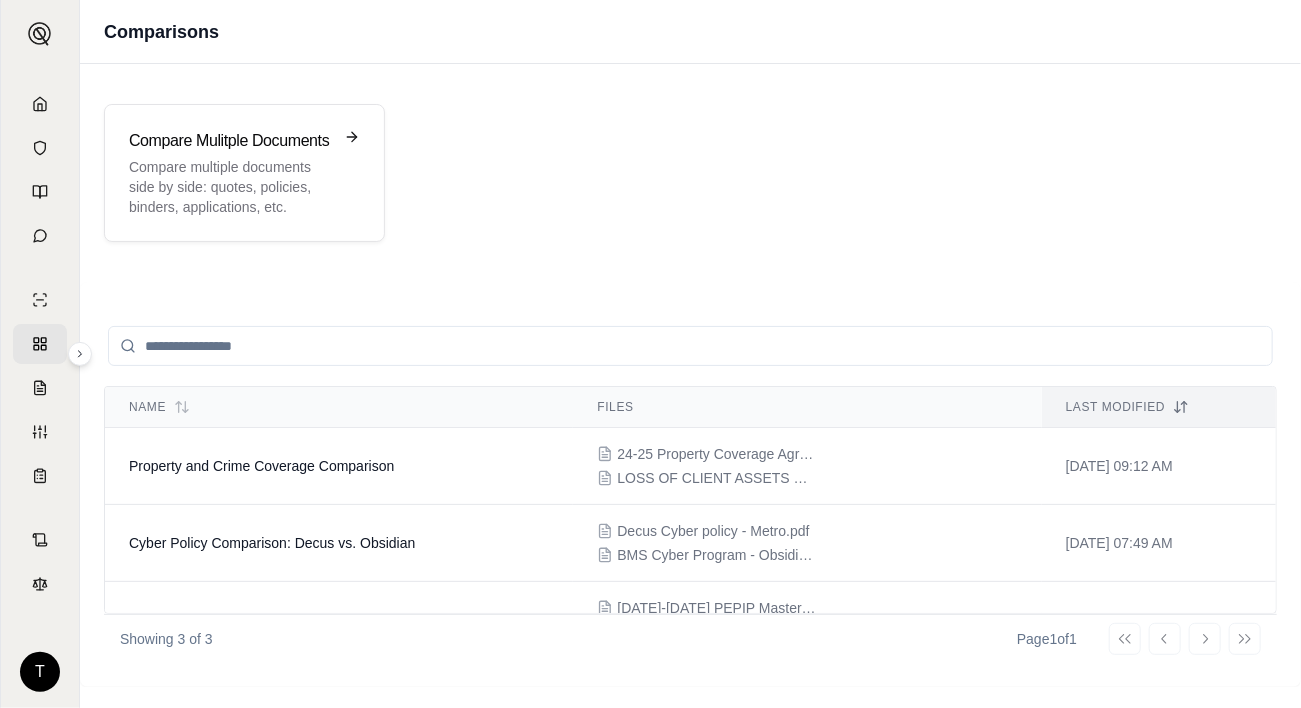 click on "Compare multiple documents side by side: quotes, policies, binders, applications, etc." at bounding box center (230, 187) 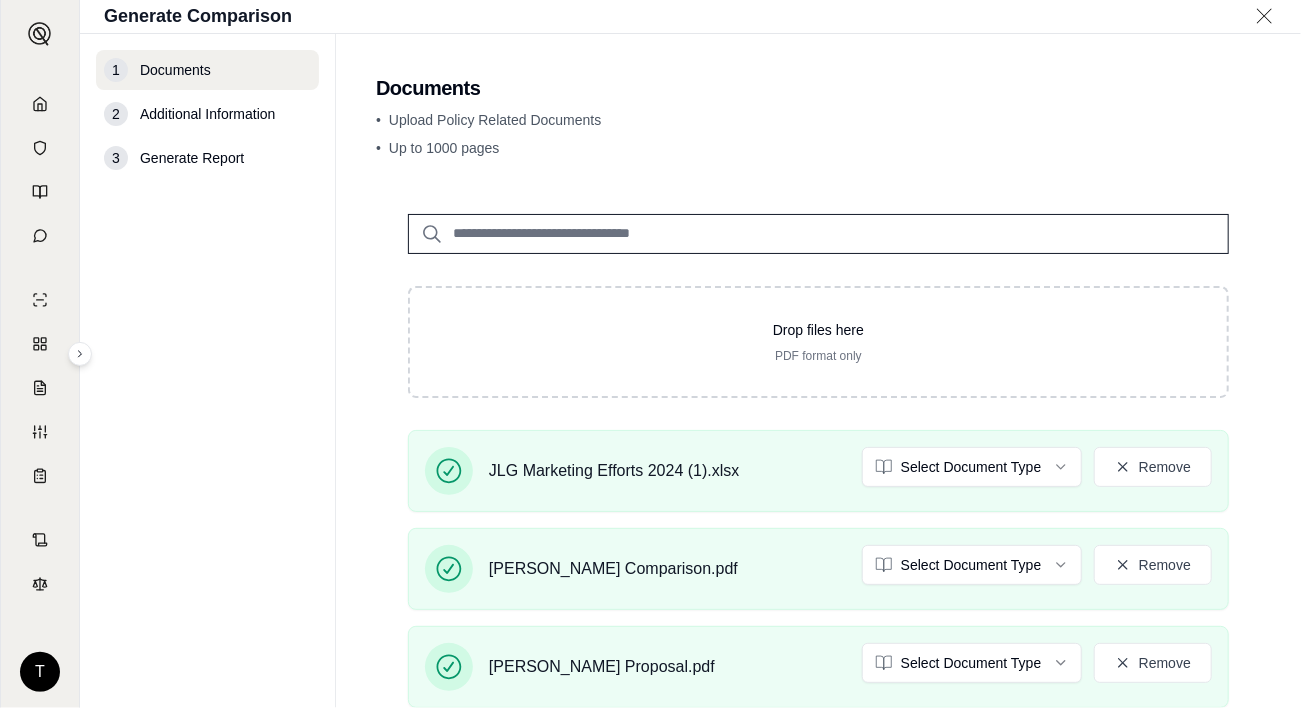 click on "Additional Information" at bounding box center [207, 114] 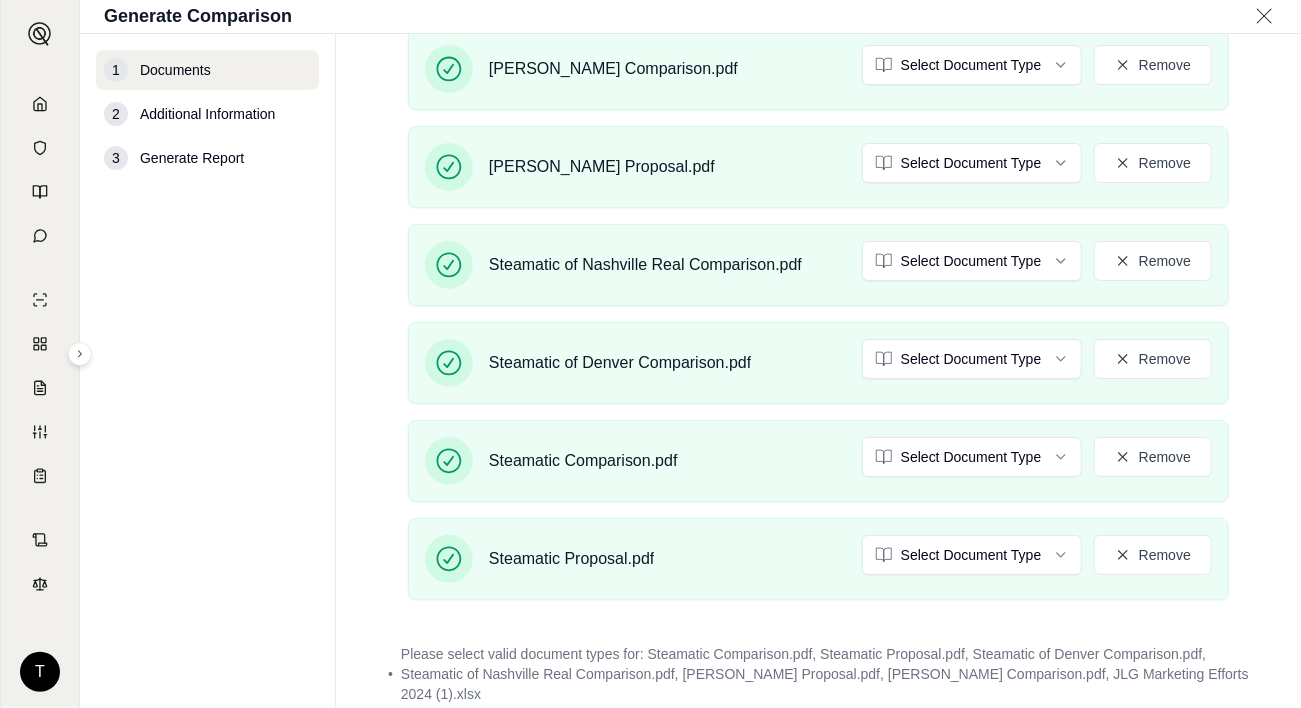 scroll, scrollTop: 612, scrollLeft: 0, axis: vertical 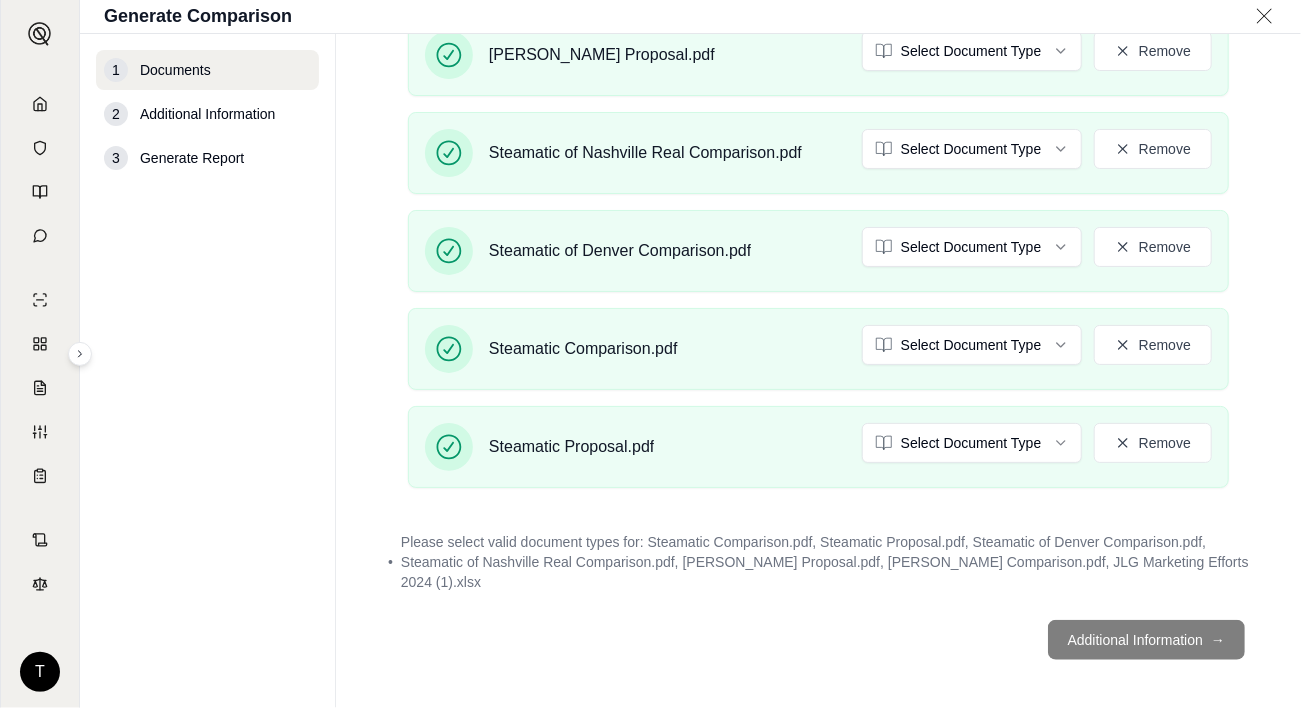 click on "Additional Information →" at bounding box center [818, 640] 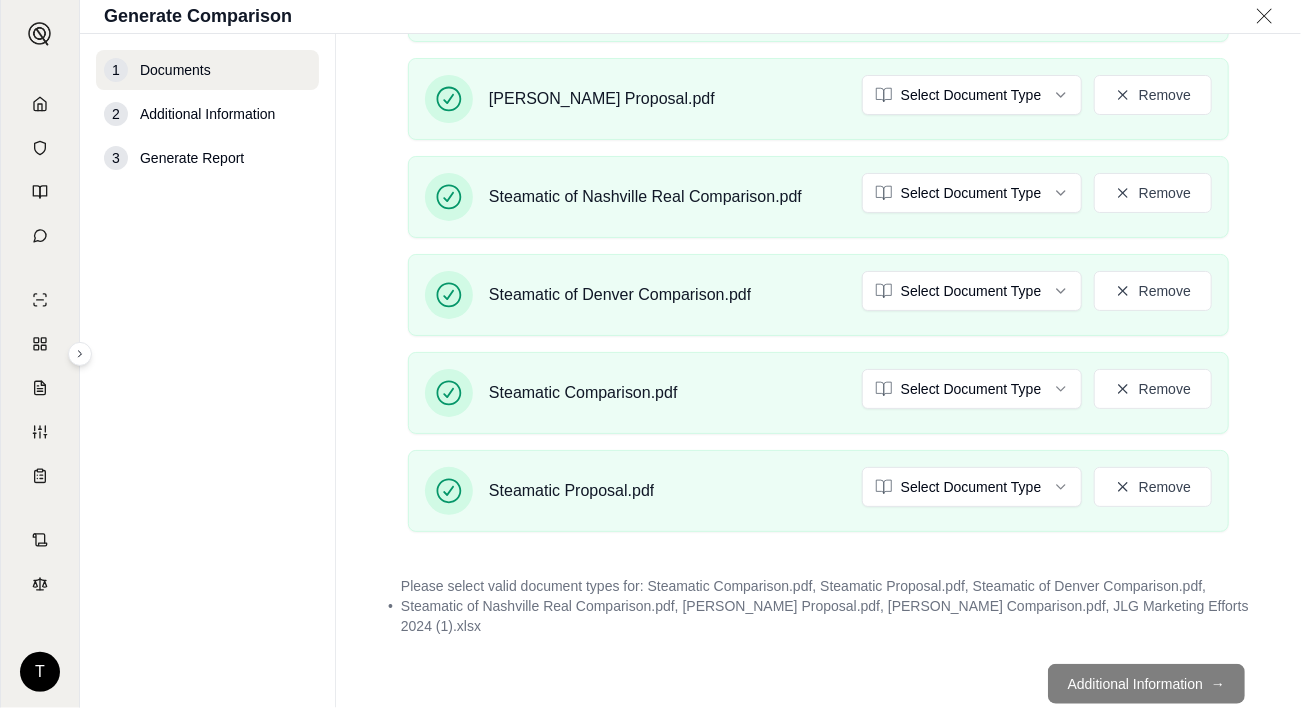 scroll, scrollTop: 612, scrollLeft: 0, axis: vertical 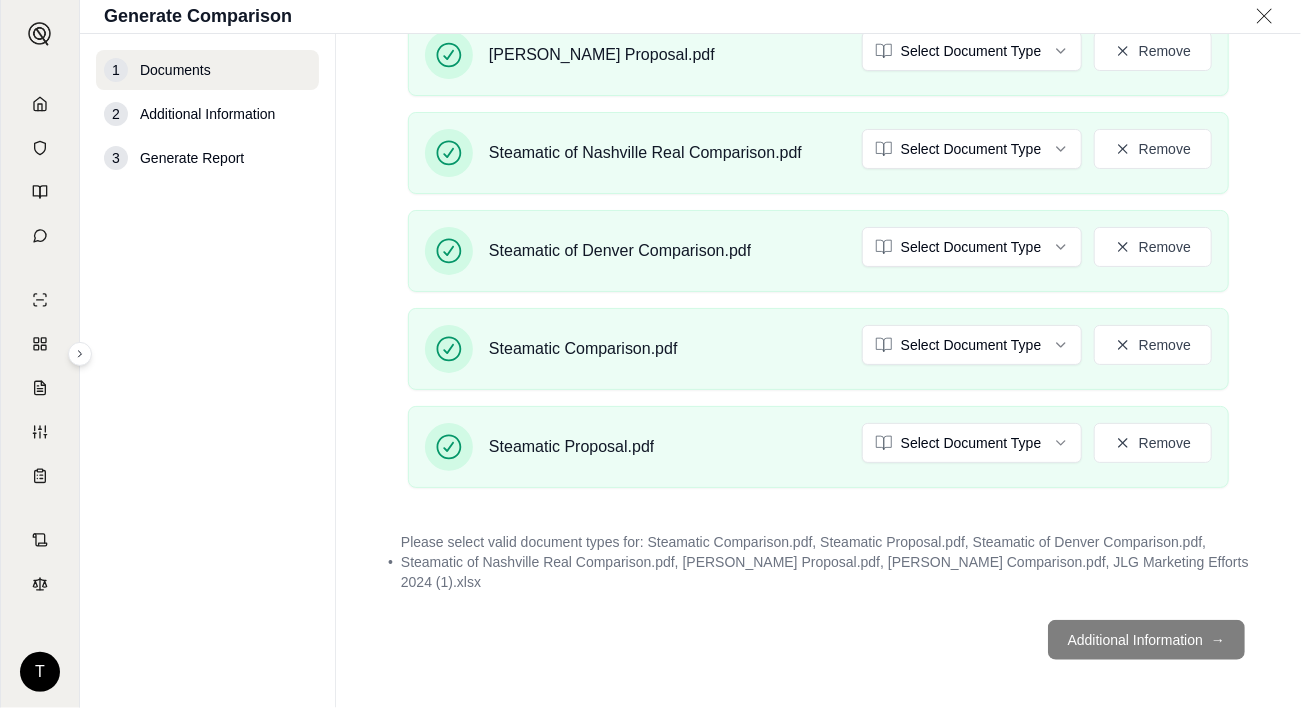 click on "Additional Information →" at bounding box center (818, 640) 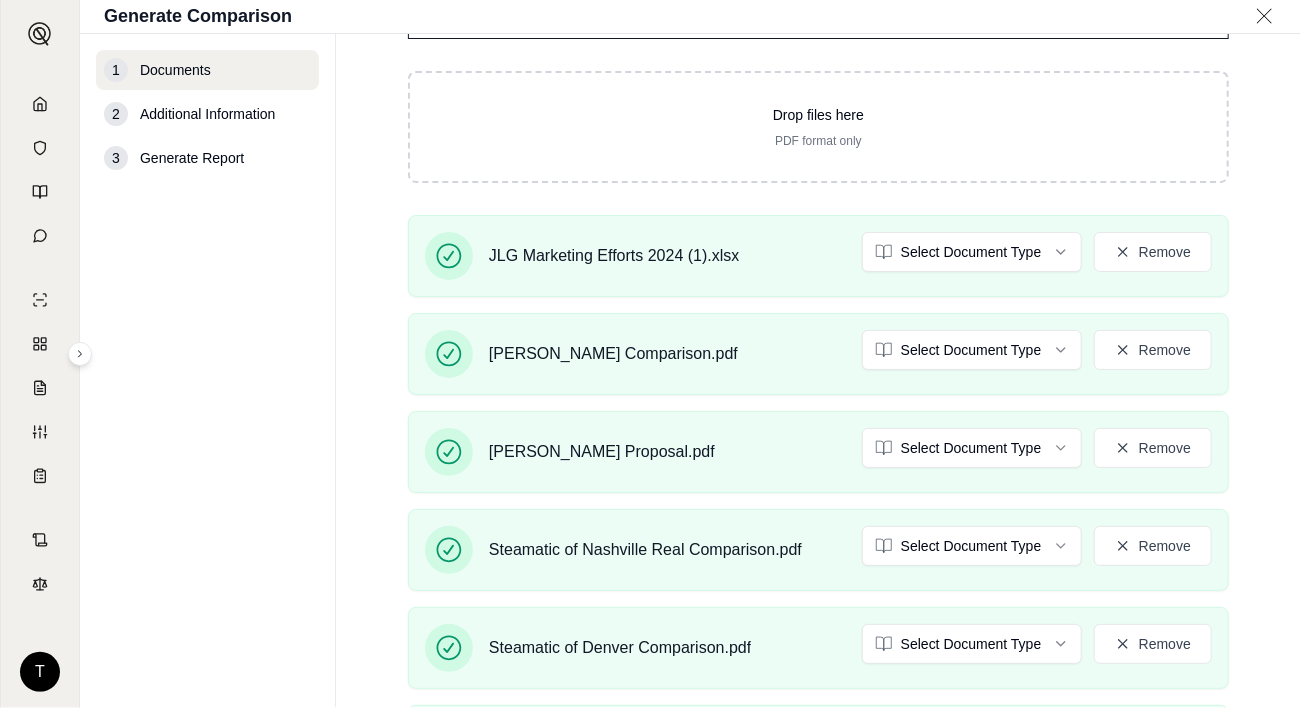scroll, scrollTop: 212, scrollLeft: 0, axis: vertical 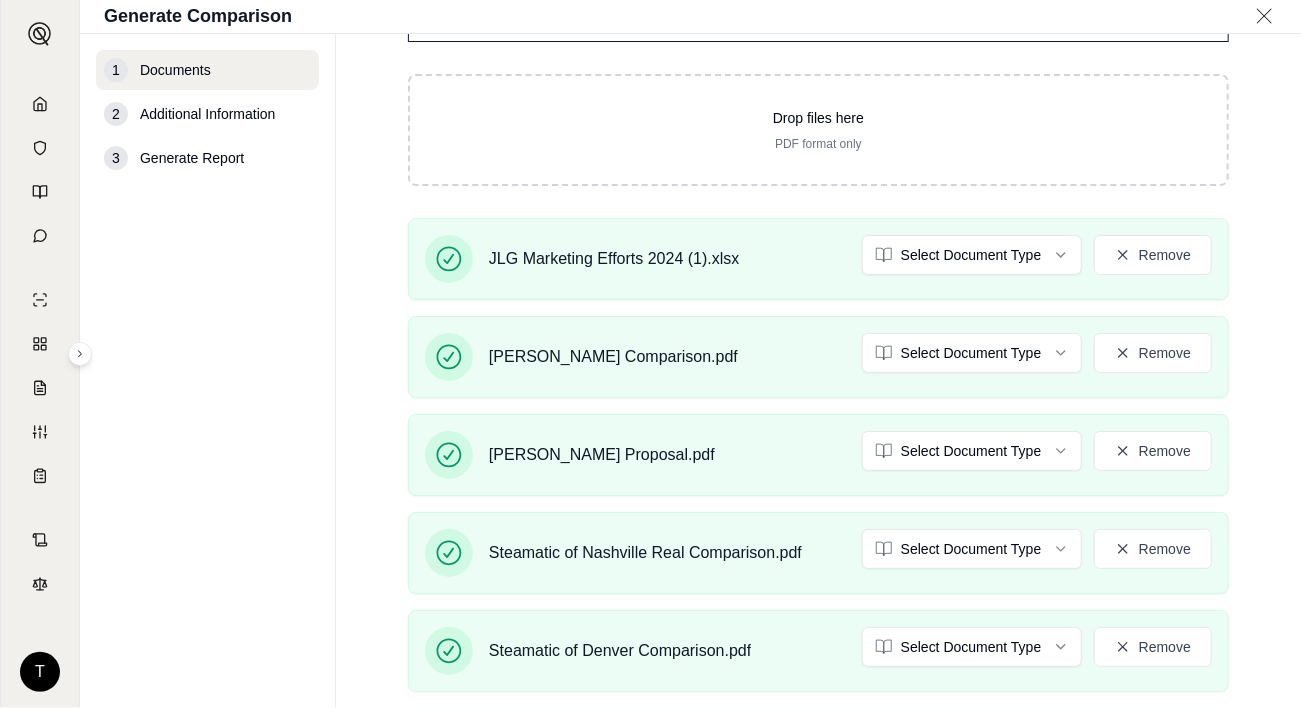 click on "T Generate Comparison 1 Documents 2 Additional Information 3 Generate Report Documents • Upload Policy Related Documents • Up to 1000 pages Drop files here PDF format only JLG Marketing Efforts 2024 (1).xlsx Select Document Type Remove [PERSON_NAME] Comparison.pdf Select Document Type Remove [PERSON_NAME] Proposal.pdf Select Document Type Remove Steamatic of Nashville Real Comparison.pdf Select Document Type Remove Steamatic of [GEOGRAPHIC_DATA] Comparison.pdf Select Document Type Remove Steamatic Comparison.pdf Select Document Type Remove Steamatic Proposal.pdf Select Document Type Remove • Please select valid document types for: Steamatic Comparison.pdf,
Steamatic Proposal.pdf,
Steamatic of Denver Comparison.pdf,
Steamatic of Nashville Real Comparison.pdf,
[PERSON_NAME] Proposal.pdf,
[PERSON_NAME] Comparison.pdf,
JLG Marketing Efforts 2024 (1).xlsx Additional Information →" at bounding box center (650, 354) 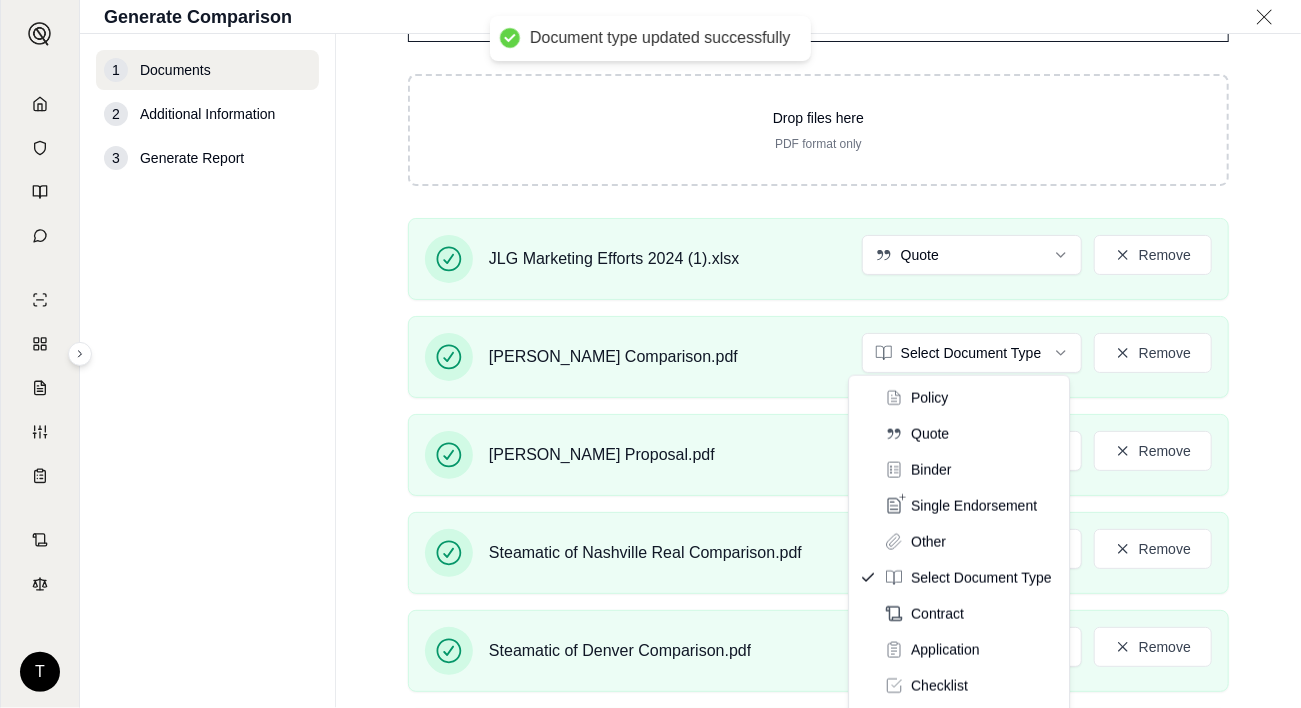 click on "Document type updated successfully T Generate Comparison 1 Documents 2 Additional Information 3 Generate Report Documents • Upload Policy Related Documents • Up to 1000 pages Drop files here PDF format only JLG Marketing Efforts 2024 (1).xlsx Quote Remove [PERSON_NAME] Comparison.pdf Select Document Type Remove [PERSON_NAME] Proposal.pdf Select Document Type Remove Steamatic of Nashville Real Comparison.pdf Select Document Type Remove Steamatic of [GEOGRAPHIC_DATA] Comparison.pdf Select Document Type Remove Steamatic Comparison.pdf Select Document Type Remove Steamatic Proposal.pdf Select Document Type Remove • Please select valid document types for: Steamatic Comparison.pdf,
Steamatic Proposal.pdf,
Steamatic of Denver Comparison.pdf,
Steamatic of Nashville Real Comparison.pdf,
[PERSON_NAME] Proposal.pdf,
[PERSON_NAME] Comparison.pdf Additional Information →
Policy Quote Binder Single Endorsement Other Select Document Type Contract Application Checklist Fact" at bounding box center [650, 354] 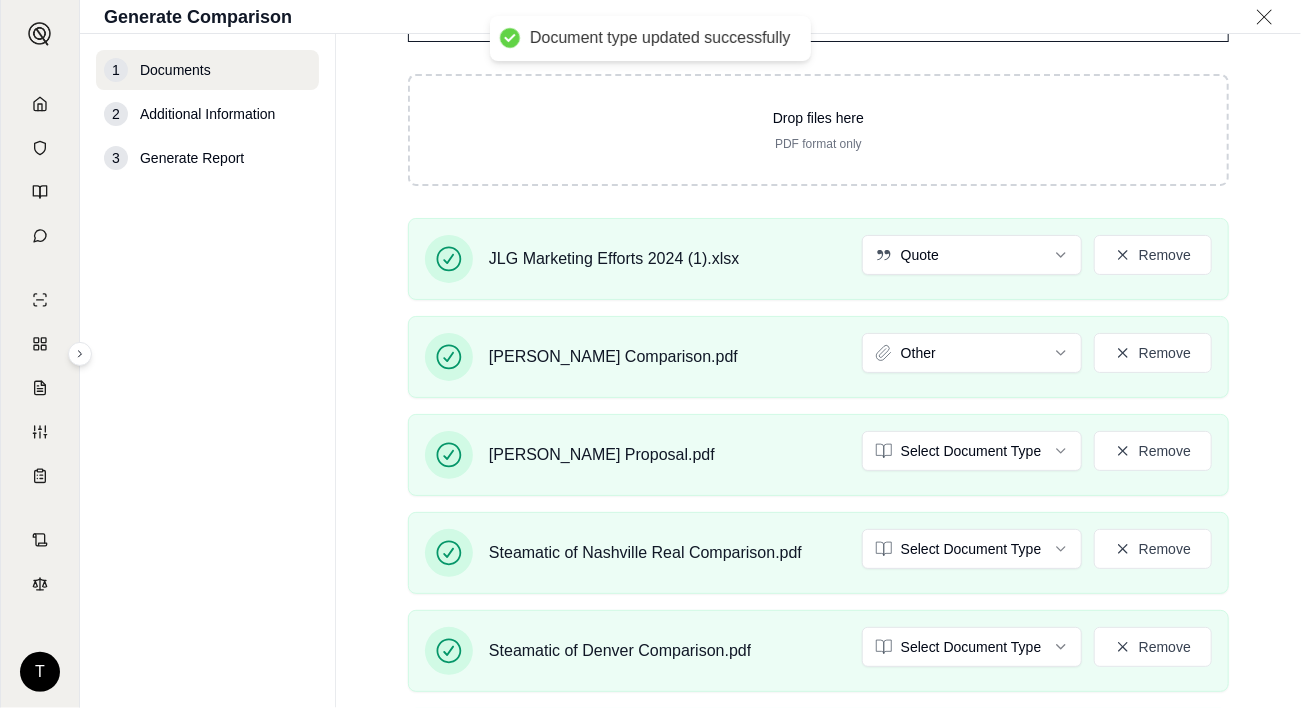click on "Document type updated successfully T Generate Comparison 1 Documents 2 Additional Information 3 Generate Report Documents • Upload Policy Related Documents • Up to 1000 pages Drop files here PDF format only JLG Marketing Efforts 2024 (1).xlsx Quote Remove [PERSON_NAME] Comparison.pdf Other Remove [PERSON_NAME] Proposal.pdf Select Document Type Remove Steamatic of [GEOGRAPHIC_DATA] Real Comparison.pdf Select Document Type Remove Steamatic of [GEOGRAPHIC_DATA] Comparison.pdf Select Document Type Remove Steamatic Comparison.pdf Select Document Type Remove Steamatic Proposal.pdf Select Document Type Remove • Please select valid document types for: Steamatic Comparison.pdf,
Steamatic Proposal.pdf,
Steamatic of Denver Comparison.pdf,
Steamatic of Nashville Real Comparison.pdf,
[PERSON_NAME] Proposal.pdf Additional Information →" at bounding box center (650, 354) 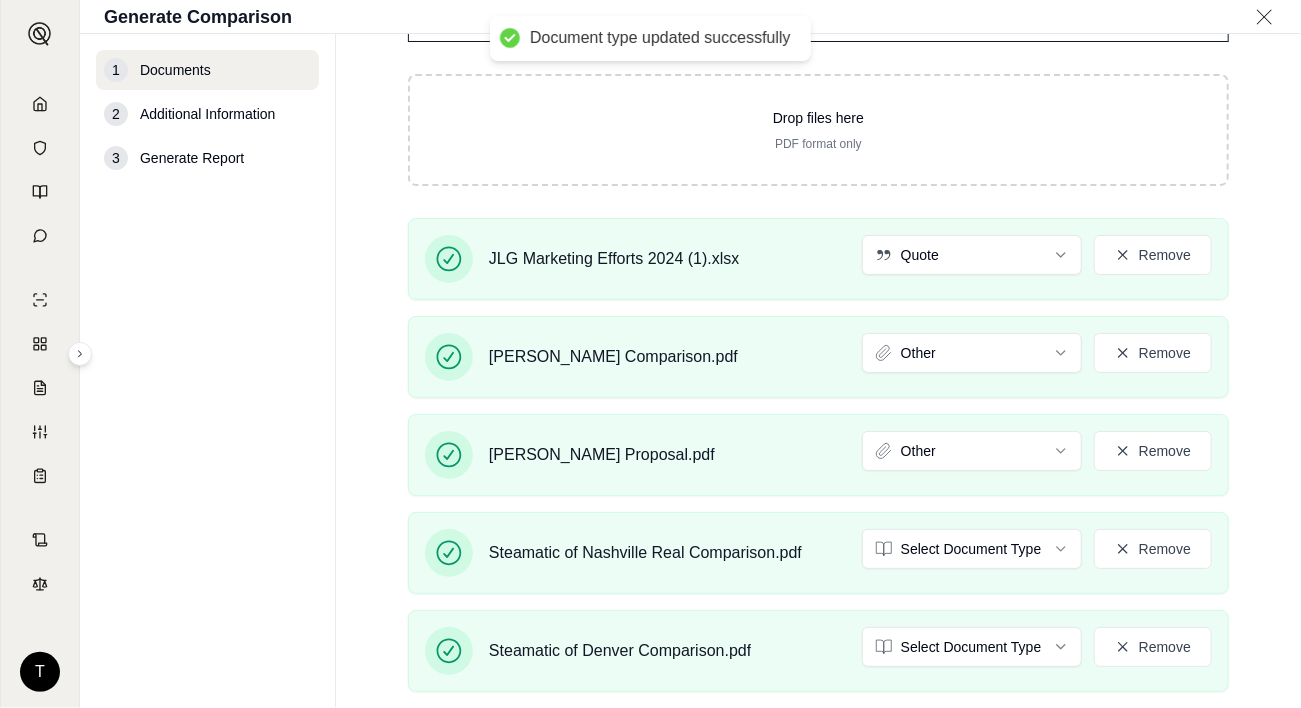 click on "Document type updated successfully T Generate Comparison 1 Documents 2 Additional Information 3 Generate Report Documents • Upload Policy Related Documents • Up to 1000 pages Drop files here PDF format only JLG Marketing Efforts 2024 (1).xlsx Quote Remove [PERSON_NAME] Comparison.pdf Other Remove [PERSON_NAME] Proposal.pdf Other Remove Steamatic of Nashville Real Comparison.pdf Select Document Type Remove Steamatic of [GEOGRAPHIC_DATA] Comparison.pdf Select Document Type Remove Steamatic Comparison.pdf Select Document Type Remove Steamatic Proposal.pdf Select Document Type Remove • Please select valid document types for: Steamatic Comparison.pdf,
Steamatic Proposal.pdf,
Steamatic of Denver Comparison.pdf,
Steamatic of Nashville Real Comparison.pdf Additional Information →" at bounding box center [650, 354] 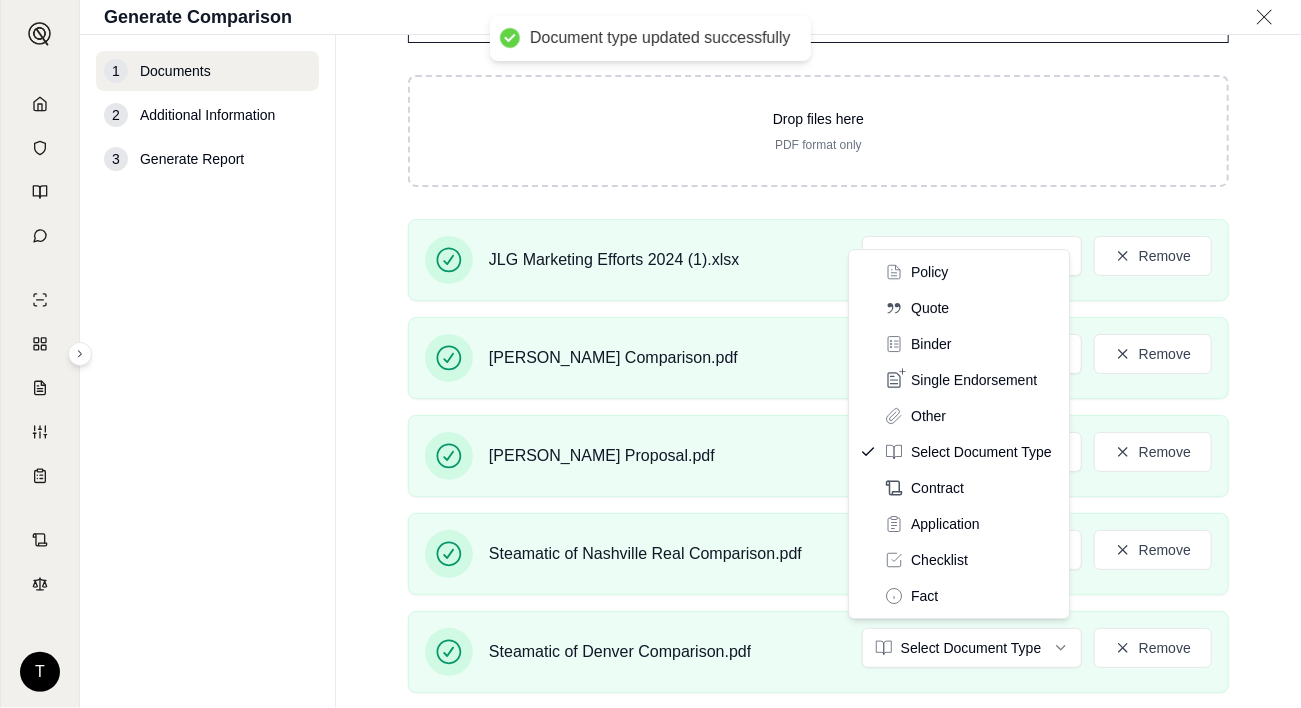 click on "Document type updated successfully T Generate Comparison 1 Documents 2 Additional Information 3 Generate Report Documents • Upload Policy Related Documents • Up to 1000 pages Drop files here PDF format only JLG Marketing Efforts 2024 (1).xlsx Quote Remove [PERSON_NAME] Comparison.pdf Other Remove [PERSON_NAME] Proposal.pdf Other Remove Steamatic of Nashville Real Comparison.pdf Other Remove Steamatic of [GEOGRAPHIC_DATA] Comparison.pdf Select Document Type Remove Steamatic Comparison.pdf Select Document Type Remove Steamatic Proposal.pdf Select Document Type Remove • Please select valid document types for: Steamatic Comparison.pdf,
Steamatic Proposal.pdf,
Steamatic of Denver Comparison.pdf Additional Information →
Policy Quote Binder Single Endorsement Other Select Document Type Contract Application Checklist Fact" at bounding box center (650, 354) 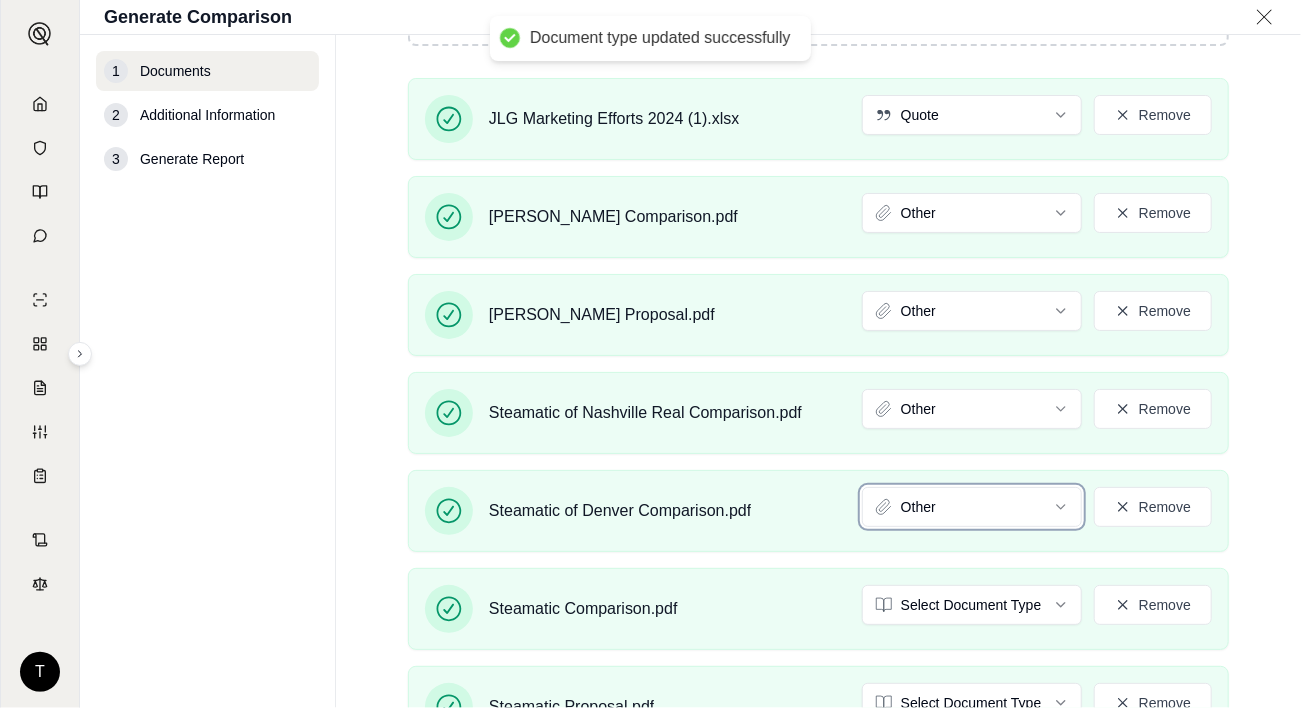 scroll, scrollTop: 412, scrollLeft: 0, axis: vertical 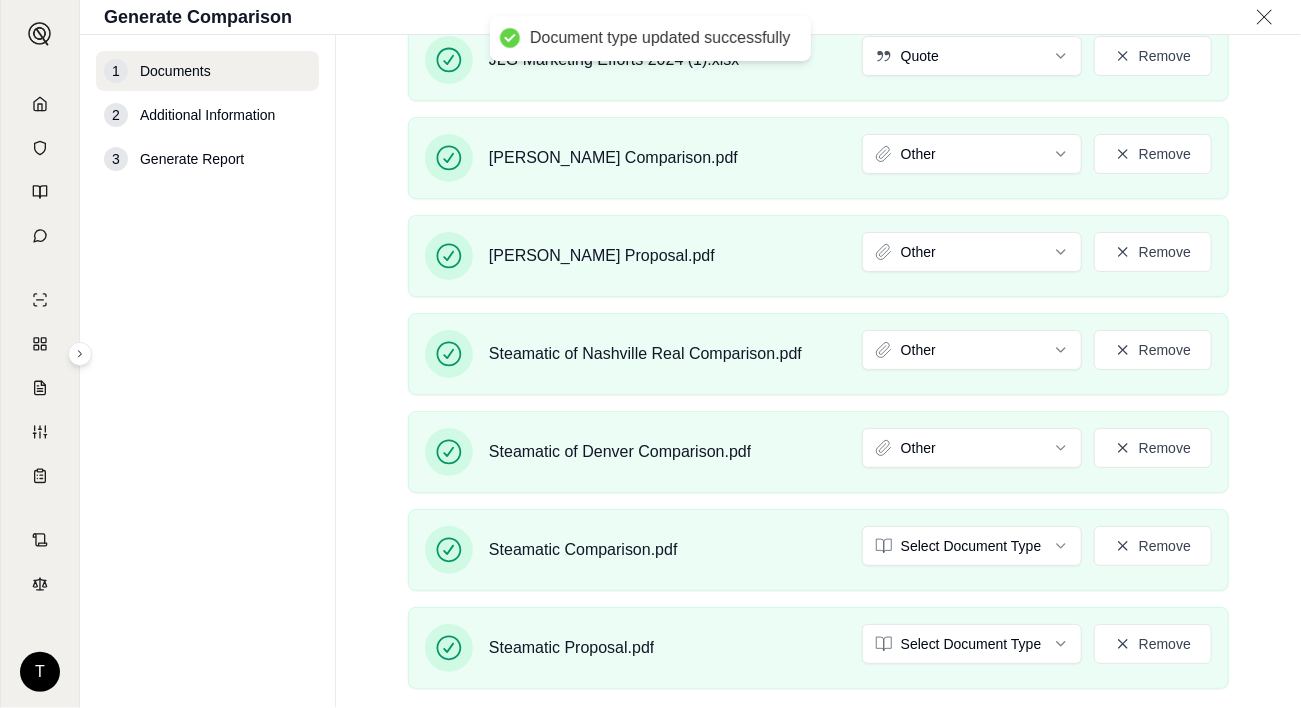 click on "Document type updated successfully T Generate Comparison 1 Documents 2 Additional Information 3 Generate Report Documents • Upload Policy Related Documents • Up to 1000 pages Drop files here PDF format only JLG Marketing Efforts 2024 (1).xlsx Quote Remove [PERSON_NAME] Comparison.pdf Other Remove [PERSON_NAME] Proposal.pdf Other Remove Steamatic of Nashville Real Comparison.pdf Other Remove Steamatic of [GEOGRAPHIC_DATA] Comparison.pdf Other Remove Steamatic Comparison.pdf Select Document Type Remove Steamatic Proposal.pdf Select Document Type Remove • Please select valid document types for: Steamatic Comparison.pdf,
Steamatic Proposal.pdf Additional Information →" at bounding box center [650, 354] 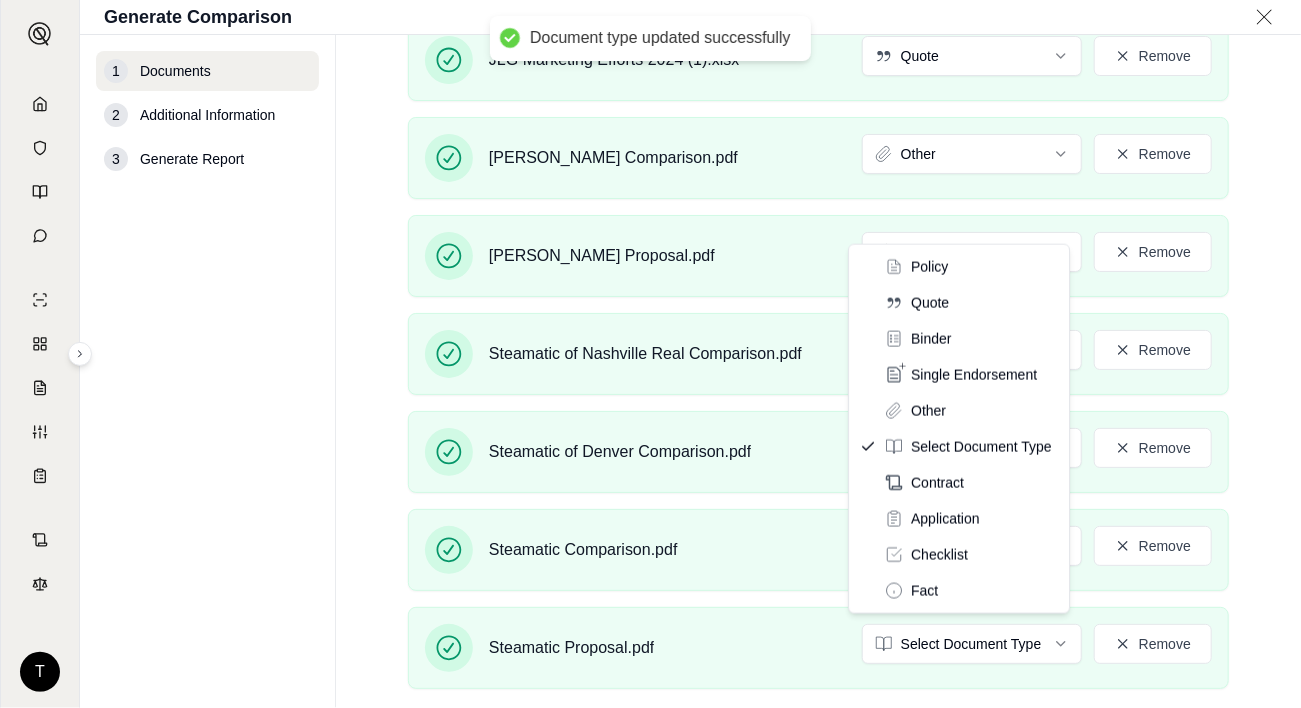 click on "Document type updated successfully T Generate Comparison 1 Documents 2 Additional Information 3 Generate Report Documents • Upload Policy Related Documents • Up to 1000 pages Drop files here PDF format only JLG Marketing Efforts 2024 (1).xlsx Quote Remove [PERSON_NAME] Comparison.pdf Other Remove [PERSON_NAME] Proposal.pdf Other Remove Steamatic of Nashville Real Comparison.pdf Other Remove Steamatic of [GEOGRAPHIC_DATA] Comparison.pdf Other Remove Steamatic Comparison.pdf Other Remove Steamatic Proposal.pdf Select Document Type Remove • Please select valid document types for: Steamatic Proposal.pdf Additional Information →
Policy Quote Binder Single Endorsement Other Select Document Type Contract Application Checklist Fact" at bounding box center [650, 354] 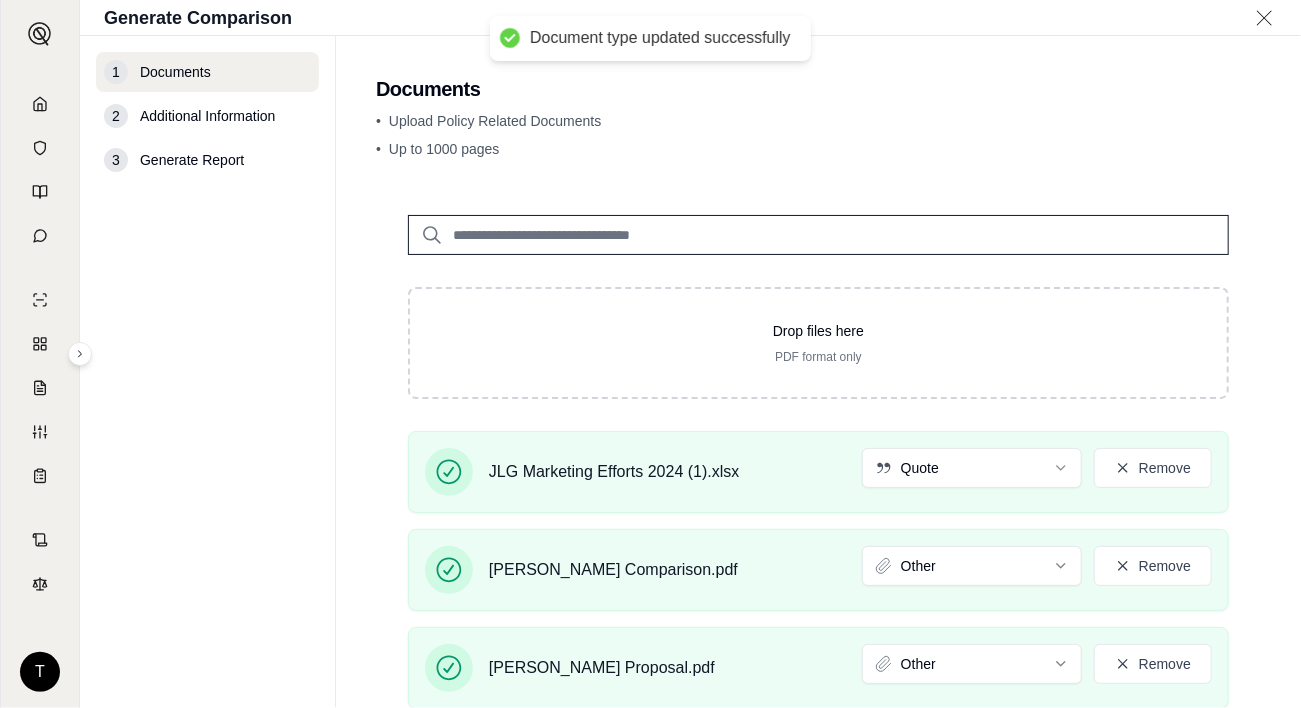 scroll, scrollTop: 0, scrollLeft: 0, axis: both 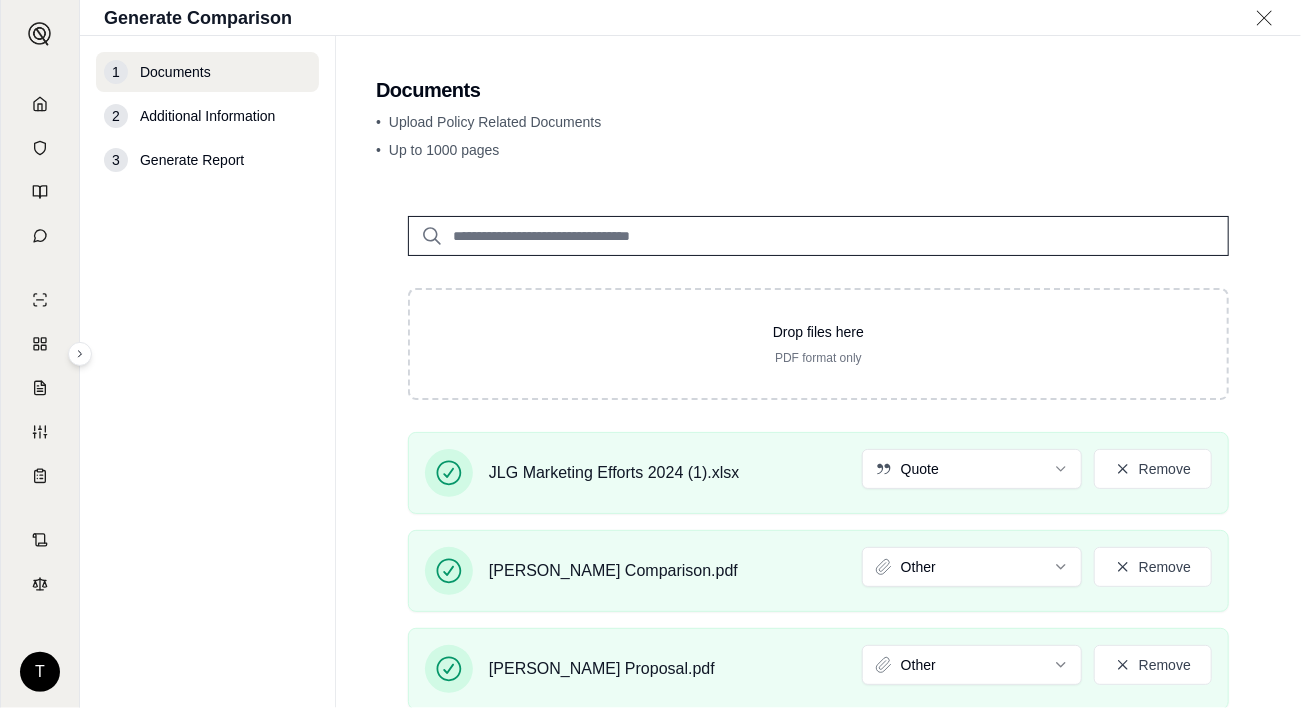click on "T Generate Comparison 1 Documents 2 Additional Information 3 Generate Report Documents • Upload Policy Related Documents • Up to 1000 pages Drop files here PDF format only JLG Marketing Efforts 2024 (1).xlsx Quote Remove [PERSON_NAME] Comparison.pdf Other Remove [PERSON_NAME] Proposal.pdf Other Remove Steamatic of Nashville Real Comparison.pdf Other Remove Steamatic of [GEOGRAPHIC_DATA] Comparison.pdf Other Remove Steamatic Comparison.pdf Other Remove Steamatic Proposal.pdf Other Remove Additional Information →" at bounding box center [650, 354] 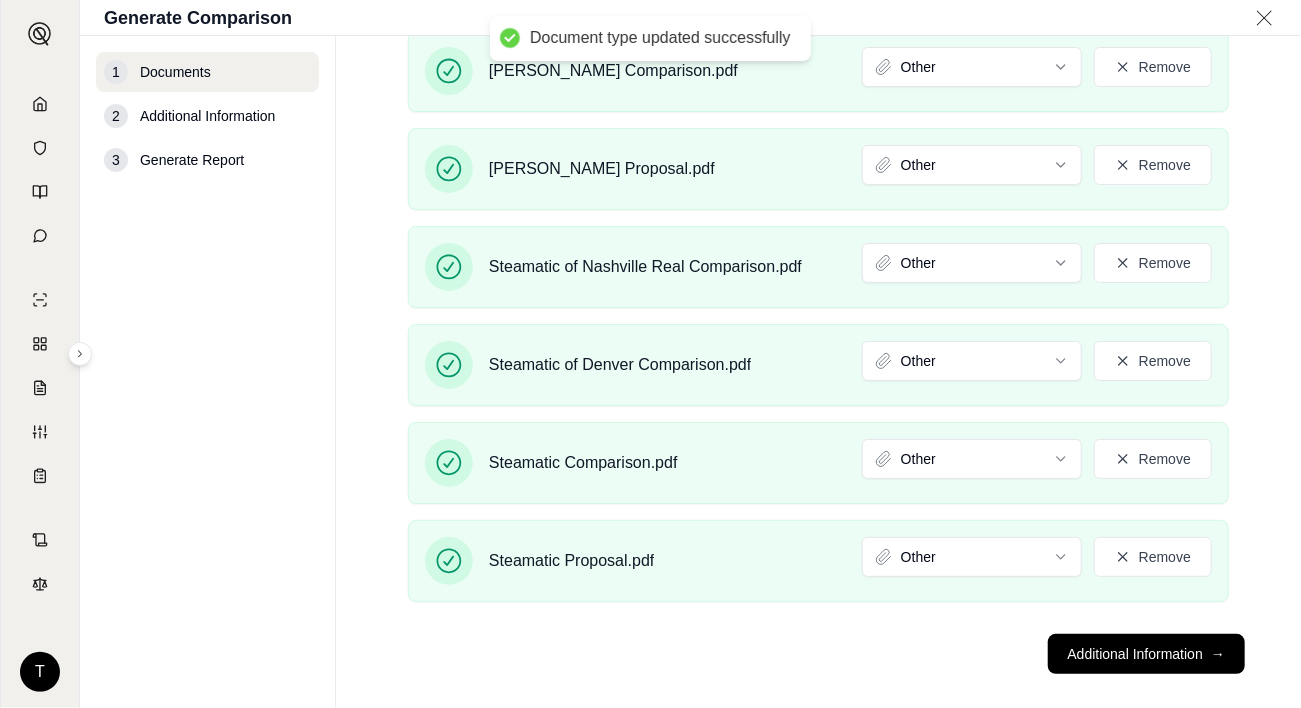 scroll, scrollTop: 514, scrollLeft: 0, axis: vertical 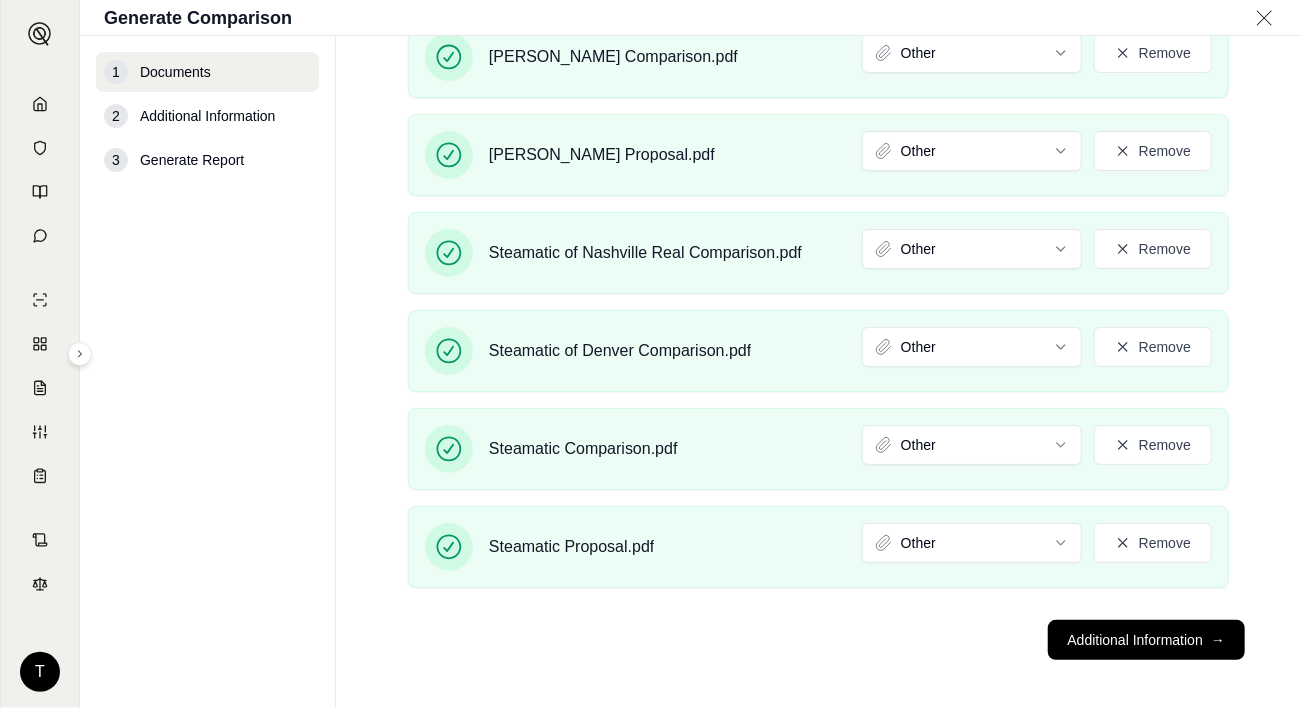click on "Additional Information →" at bounding box center (1146, 640) 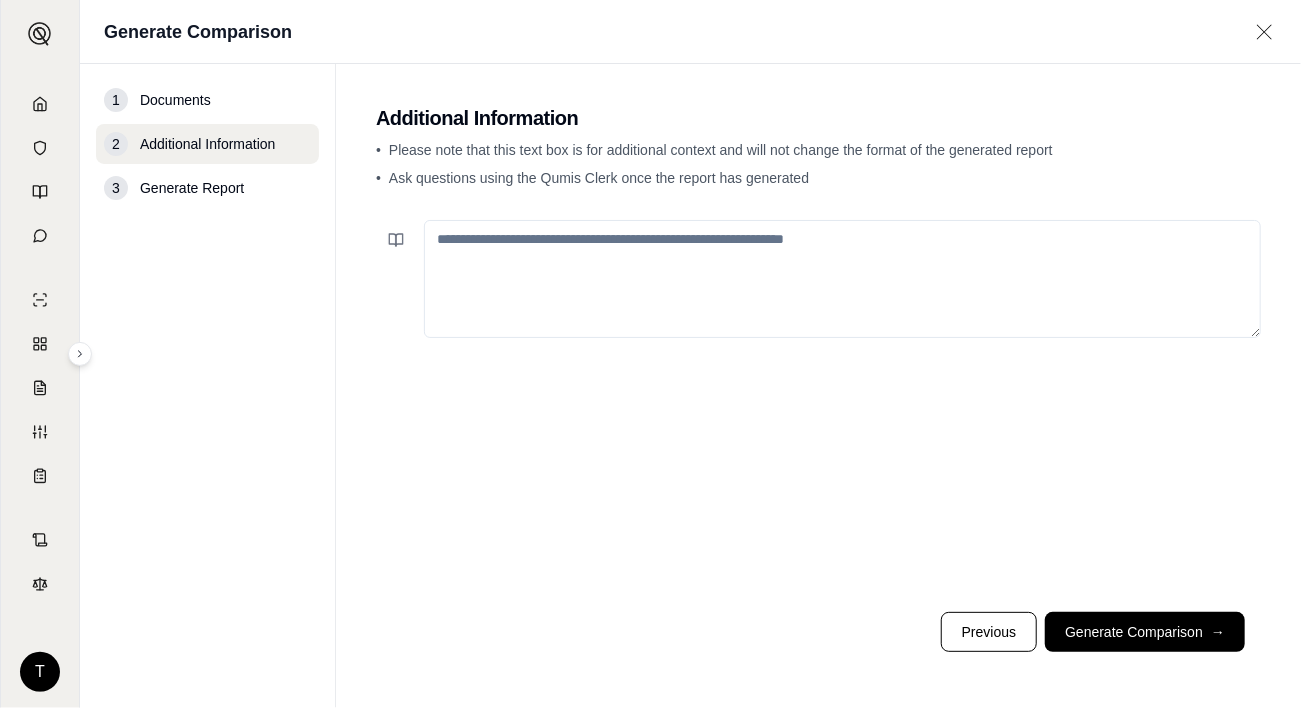 click at bounding box center (842, 279) 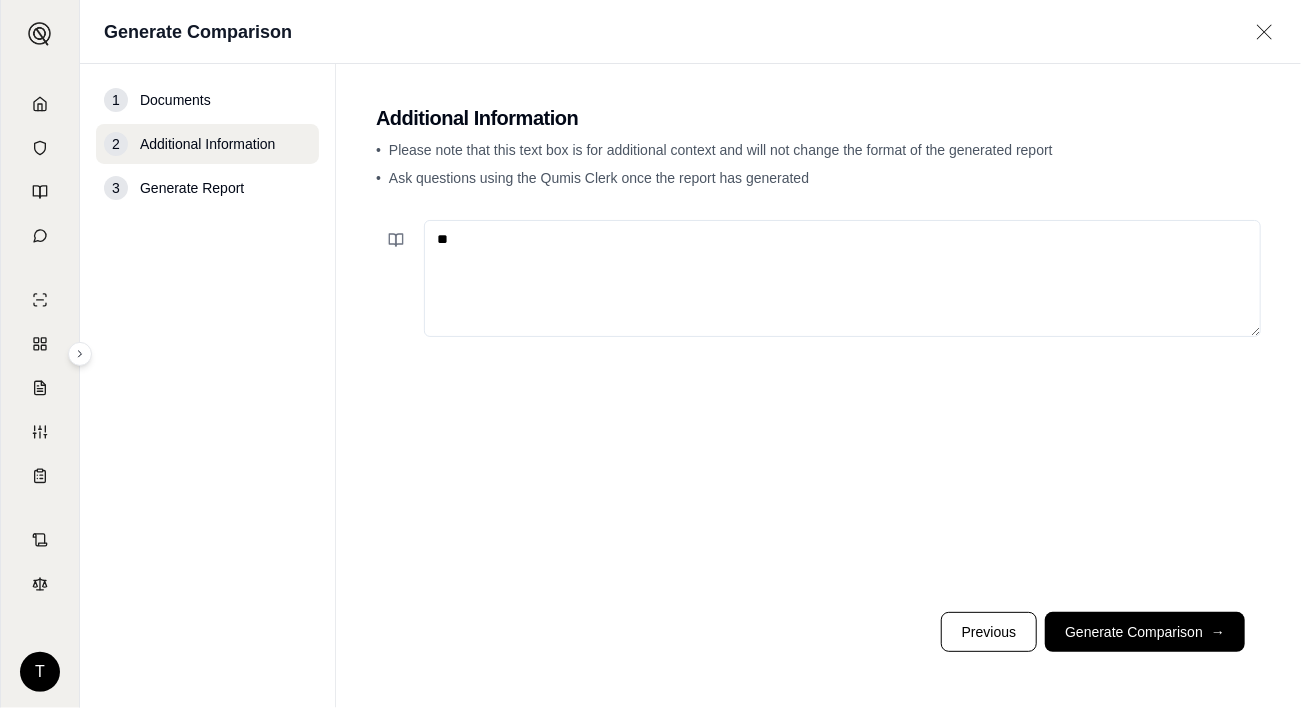 type on "*" 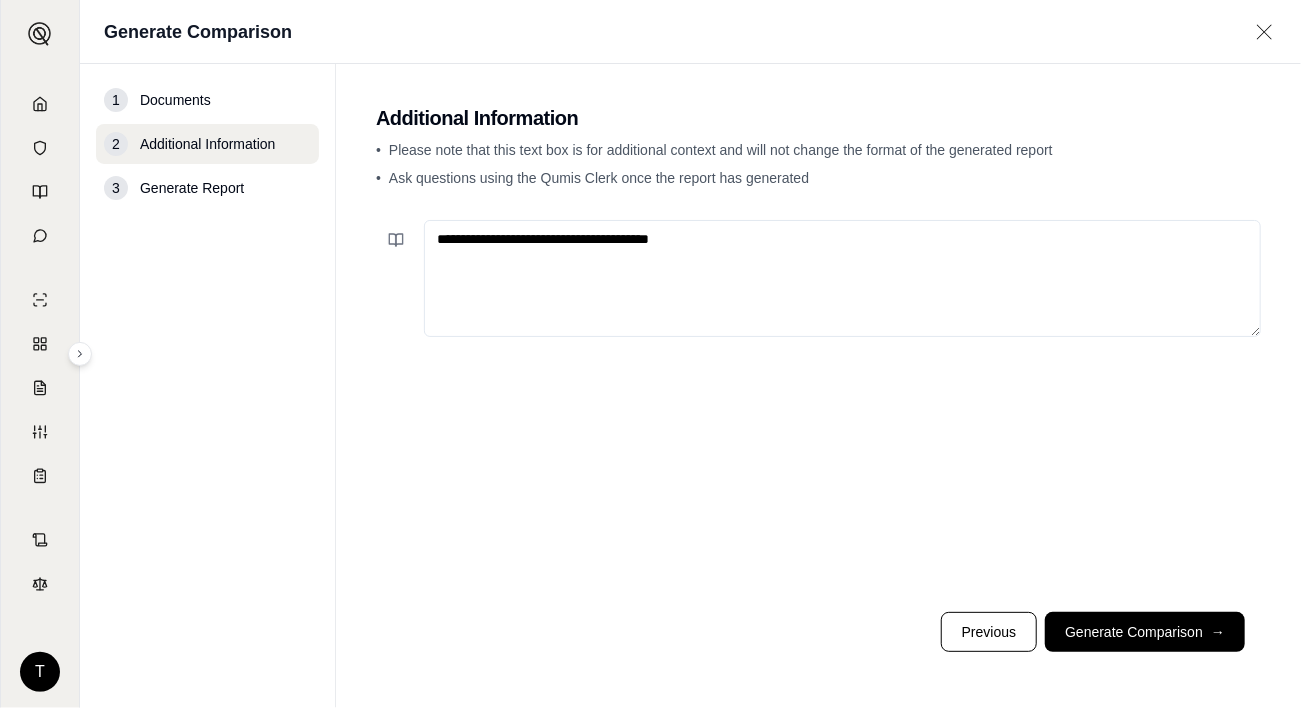 type on "**********" 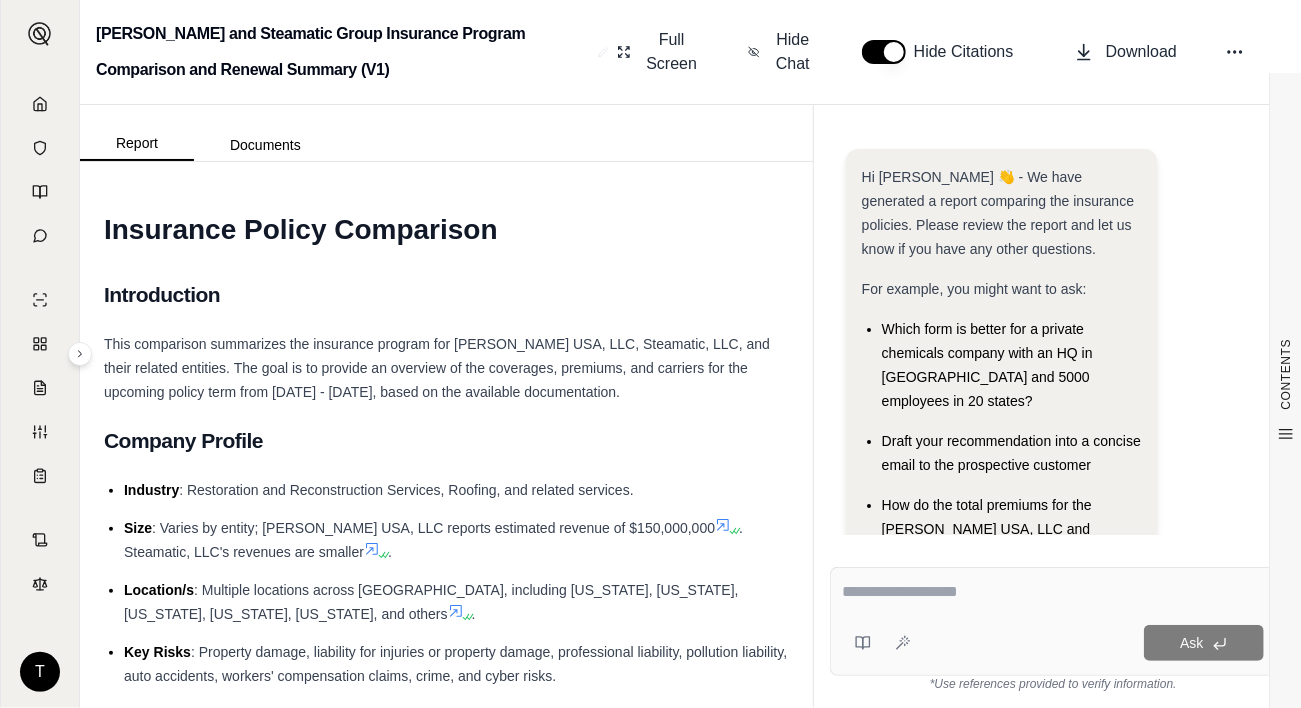 scroll, scrollTop: 0, scrollLeft: 0, axis: both 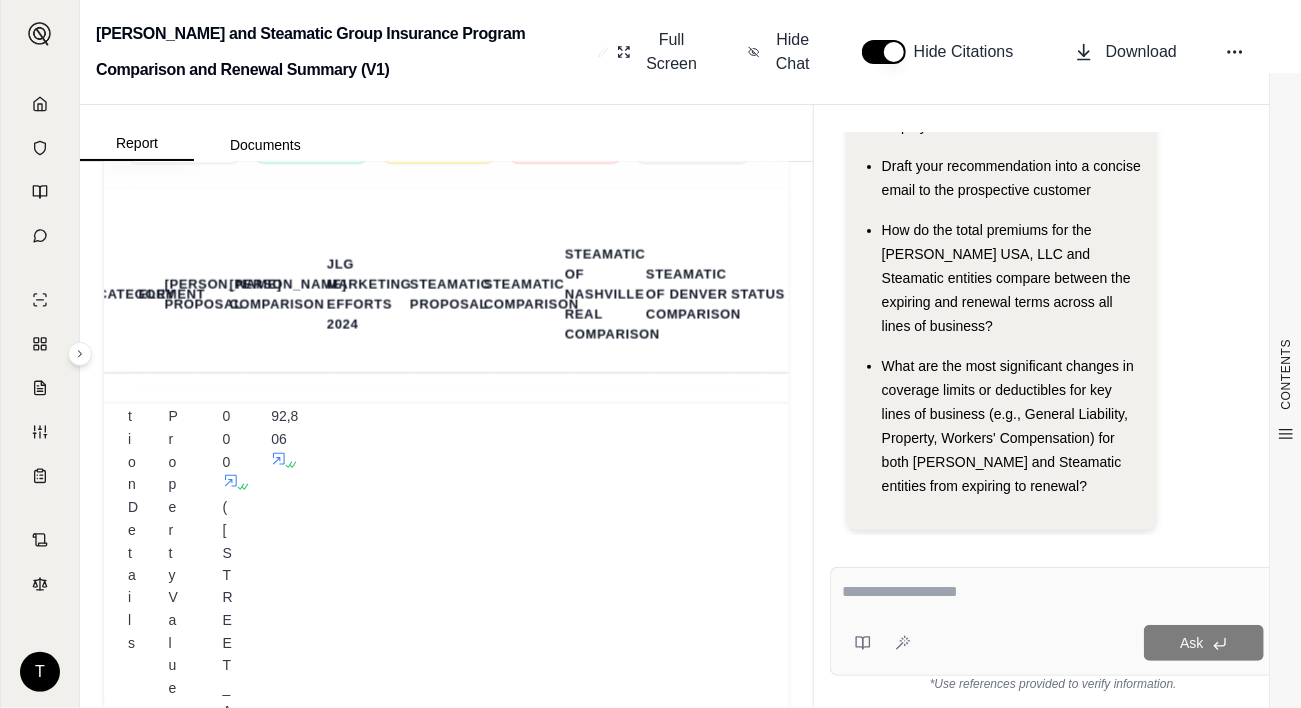 click on "Documents" at bounding box center [265, 145] 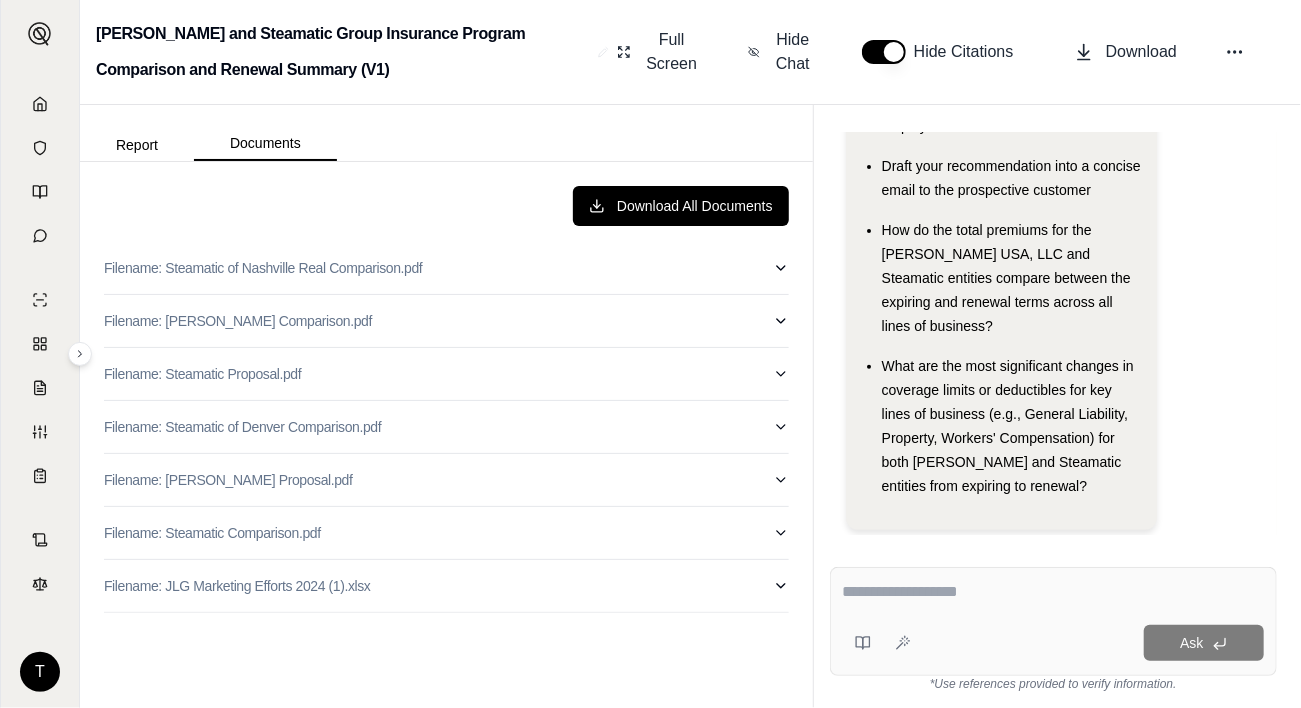 click on "Report" at bounding box center [137, 145] 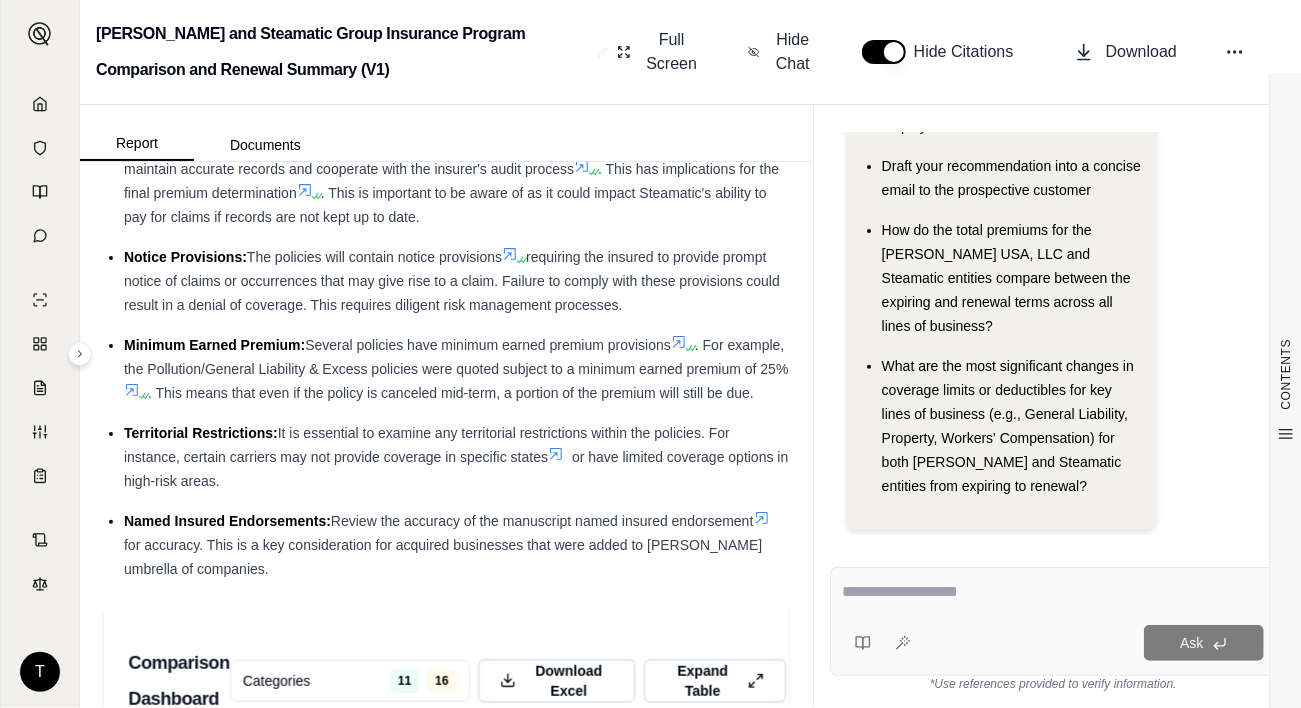 scroll, scrollTop: 5600, scrollLeft: 0, axis: vertical 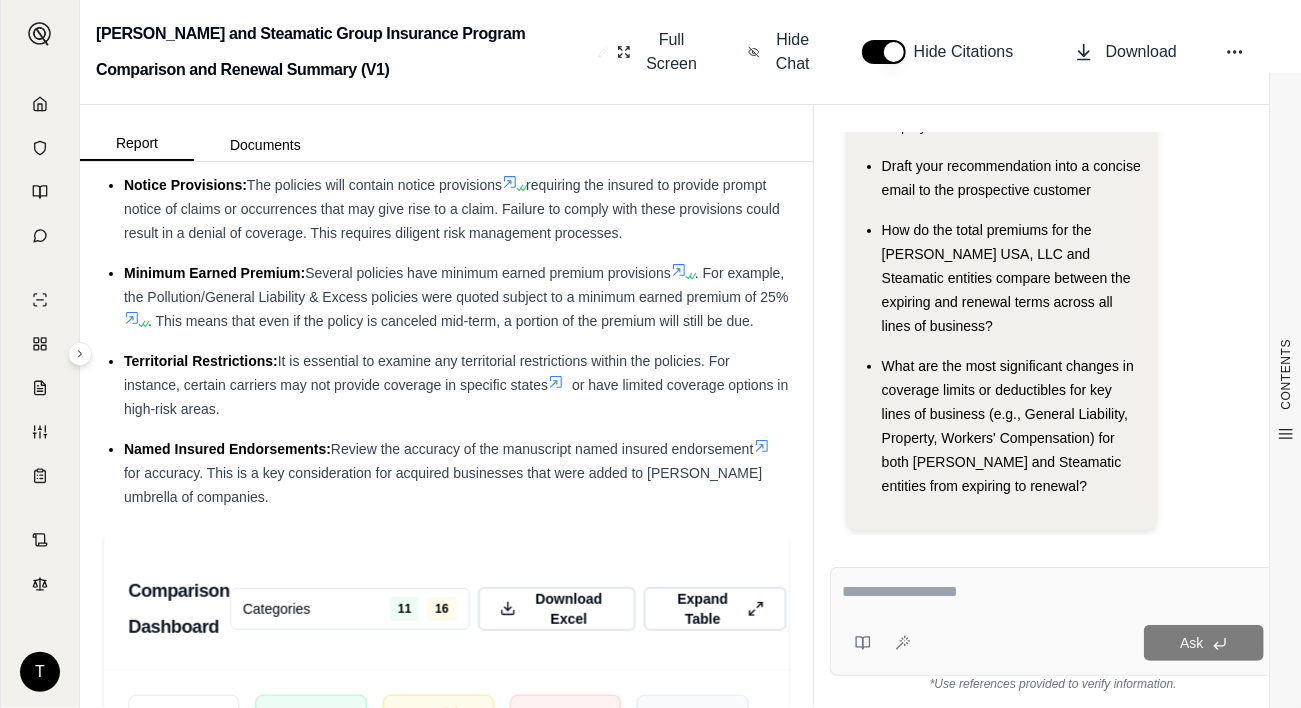 click on "Download Excel" at bounding box center [568, 610] 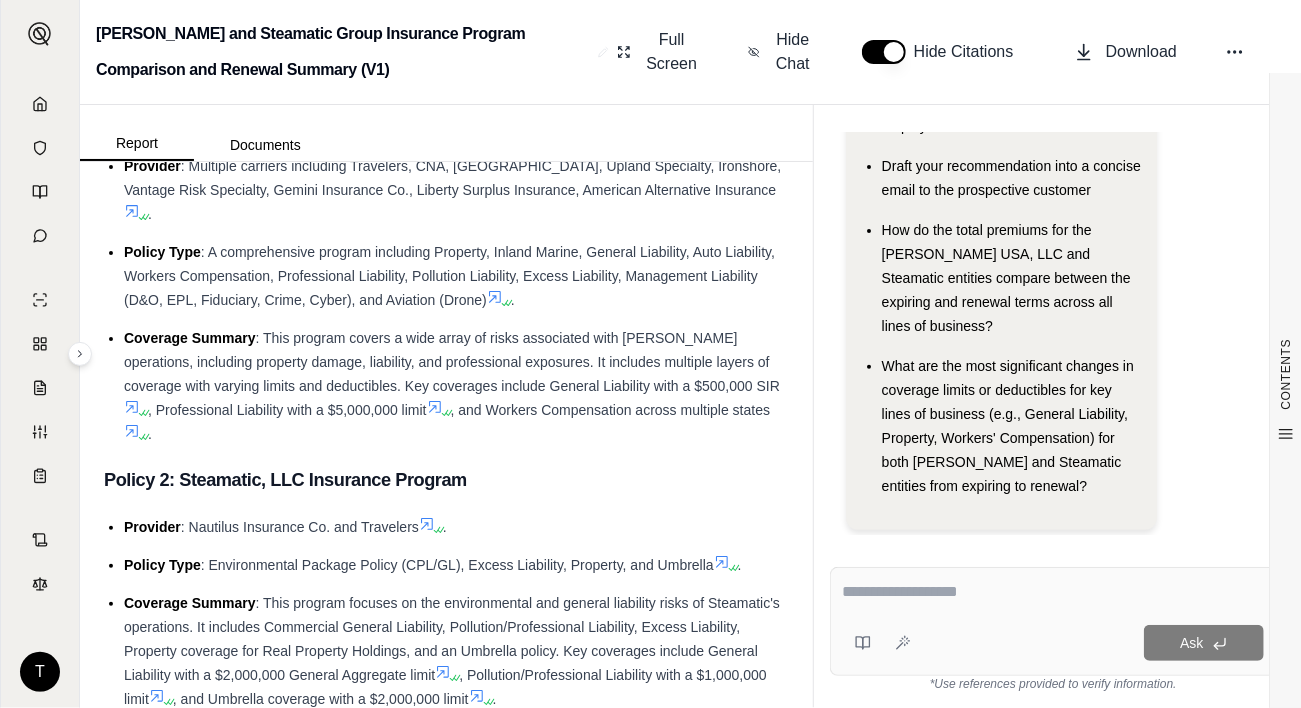 scroll, scrollTop: 0, scrollLeft: 0, axis: both 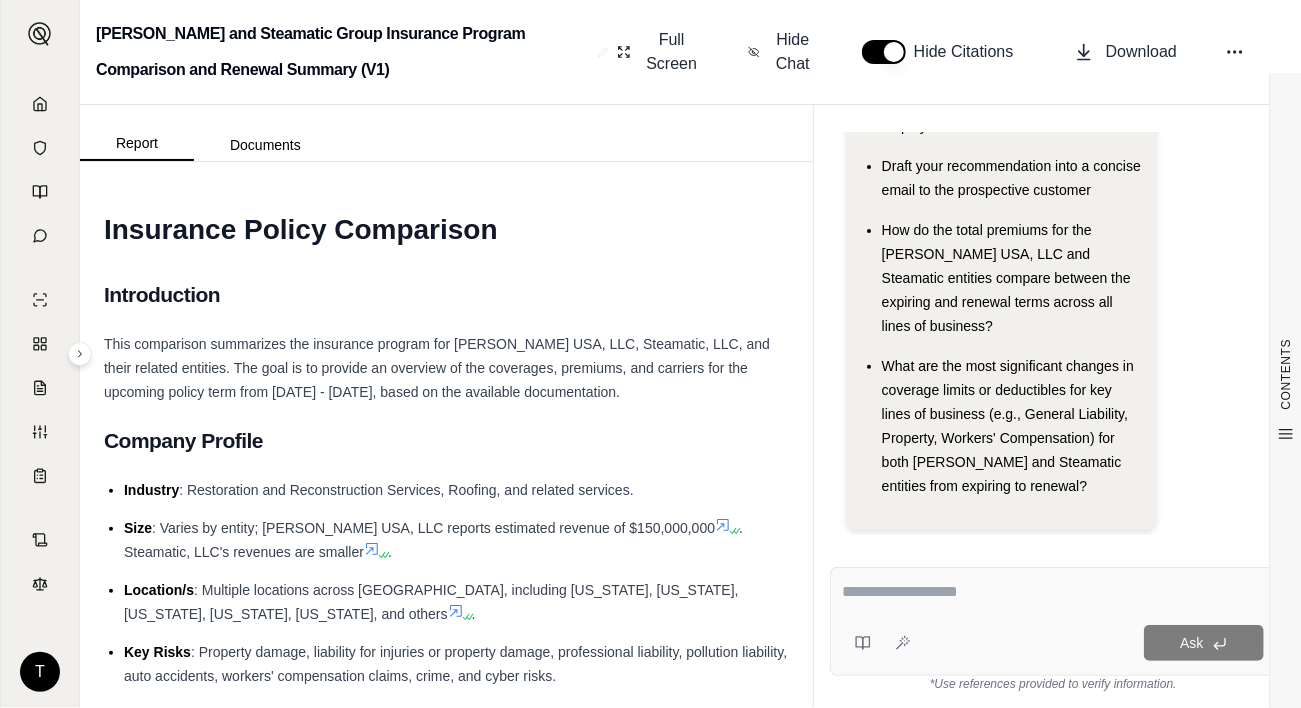 click on "Download" at bounding box center (1141, 52) 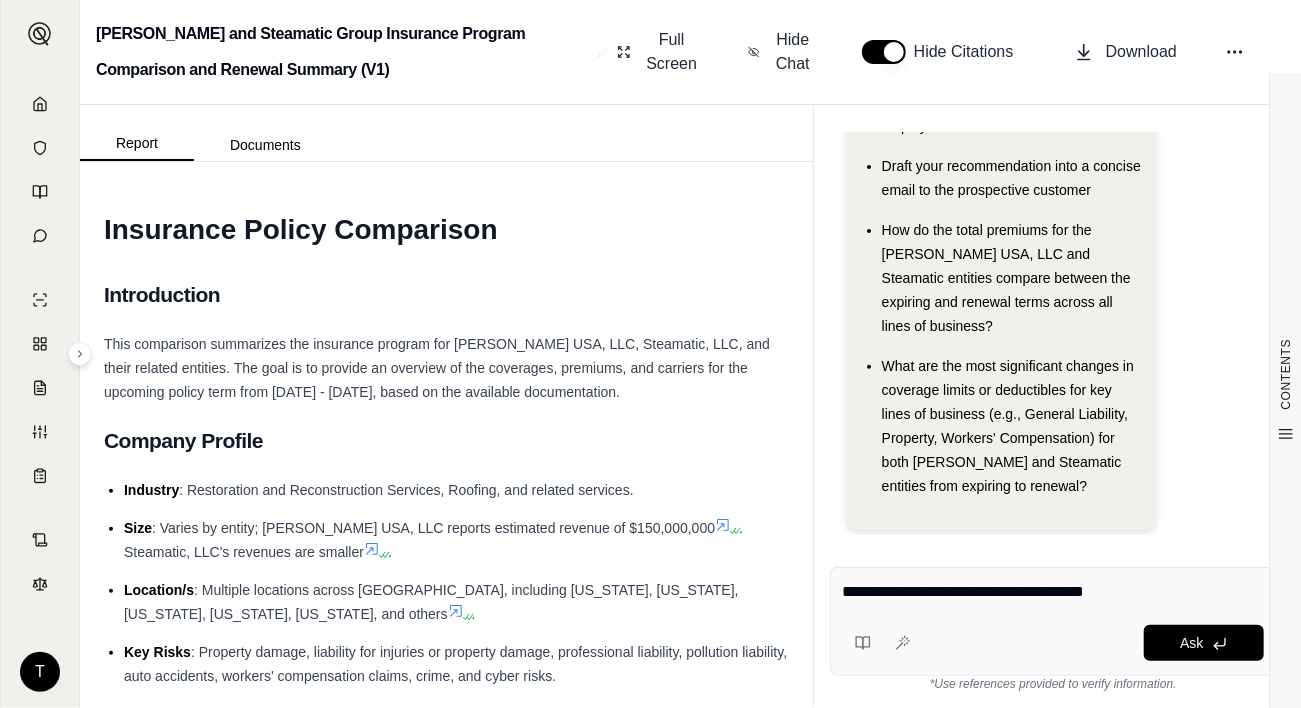type on "**********" 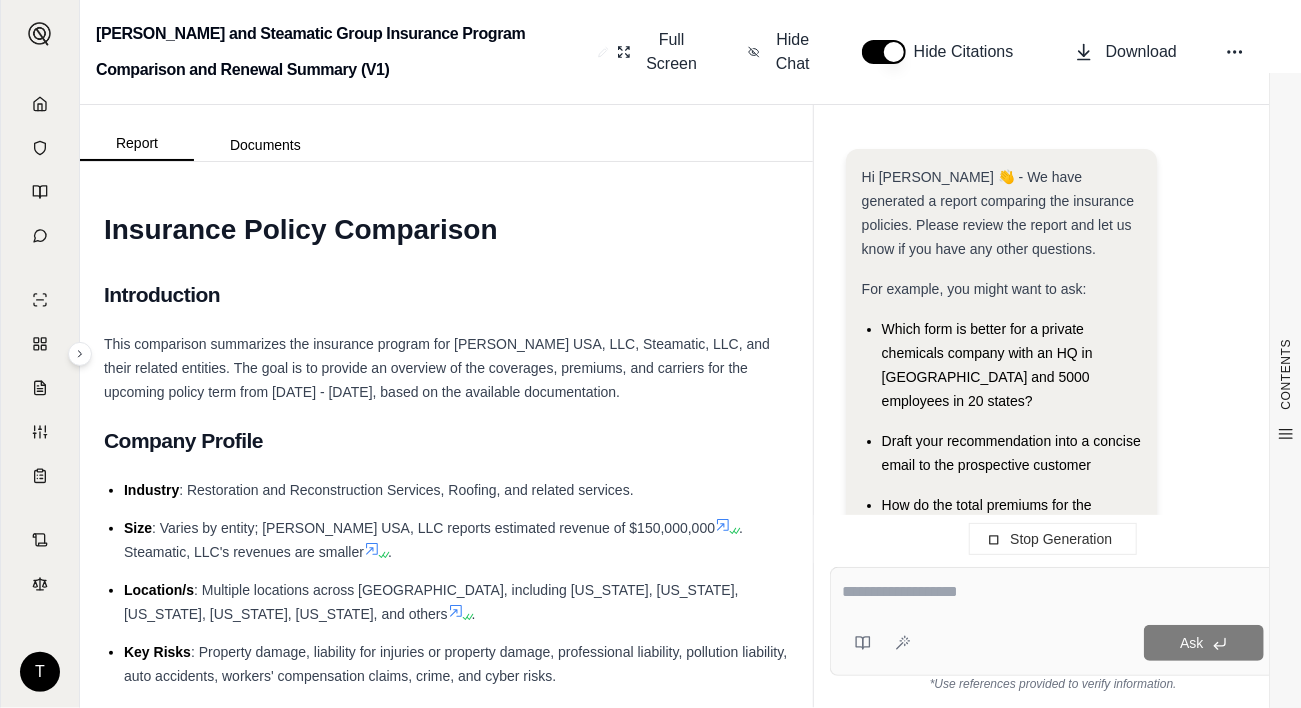 scroll, scrollTop: 0, scrollLeft: 0, axis: both 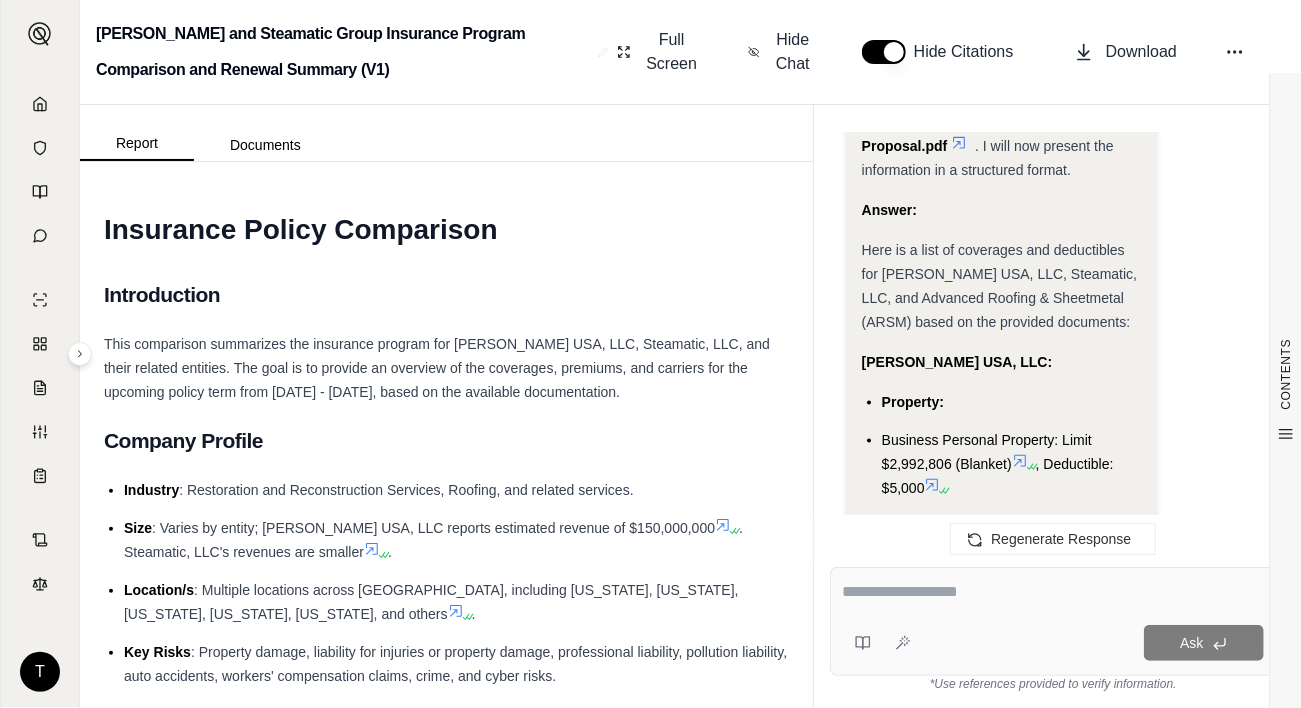 click on "Okay, I will provide a list of coverages and deductibles for [PERSON_NAME] USA, LLC, Steamatic, LLC, and Advanced Roofing & Sheetmetal (ARSM). I will extract this information from the provided documents. I will start by creating a plan to ensure I address the question accurately.
Plan of Action:
Review the documents and identify the relevant sections that list coverages and deductibles for each entity.
Extract the information and organize it in a clear and concise manner.
Double-check the extracted information for accuracy and completeness.
Present the information in a structured format, including the entity name, coverage type, limit, and deductible.
Include citations for each piece of information.
Analysis:
Okay, let's start by looking at the  [PERSON_NAME] Proposal.pdf   .
Property:
Business Personal Property: $2,992,806 (Blanket)  , Deductible: $5,000
Business Income w/Extra Expense: $1,000  , Deductible: $72
Commercial Inland Marine:
Contractors Equipment: $839,704" at bounding box center [1002, -27] 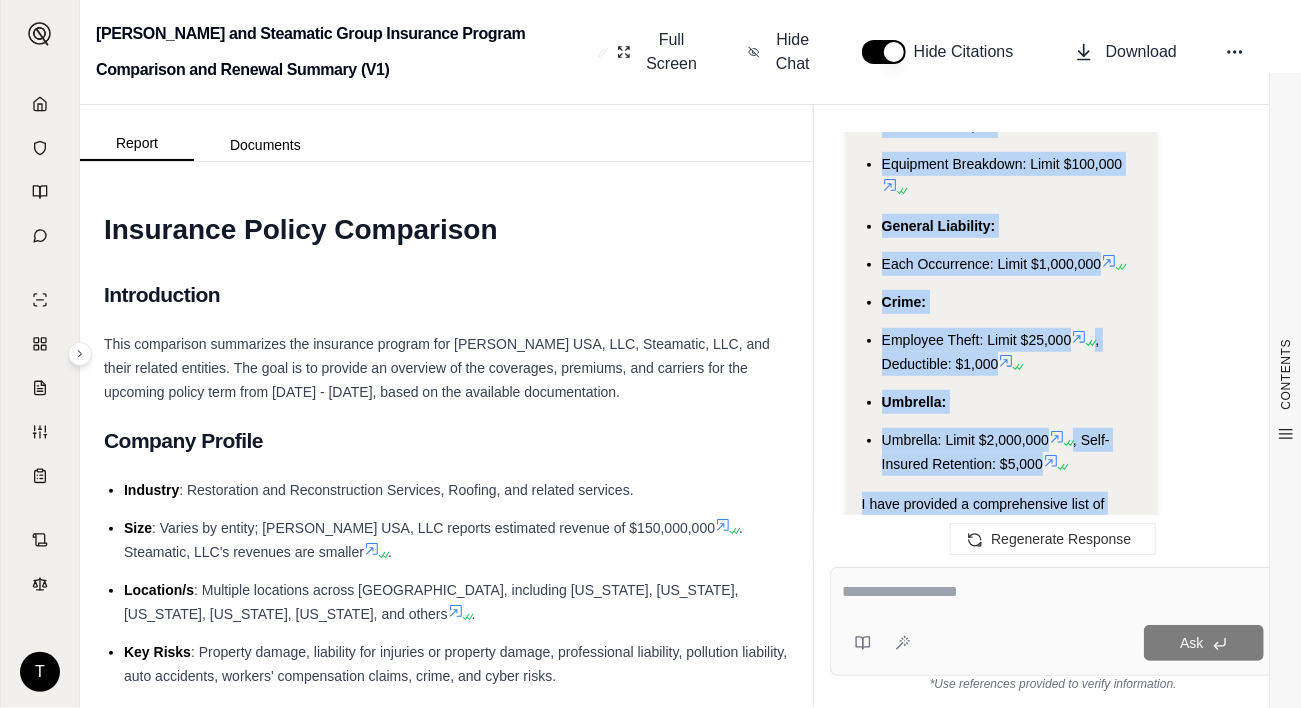 scroll, scrollTop: 8080, scrollLeft: 0, axis: vertical 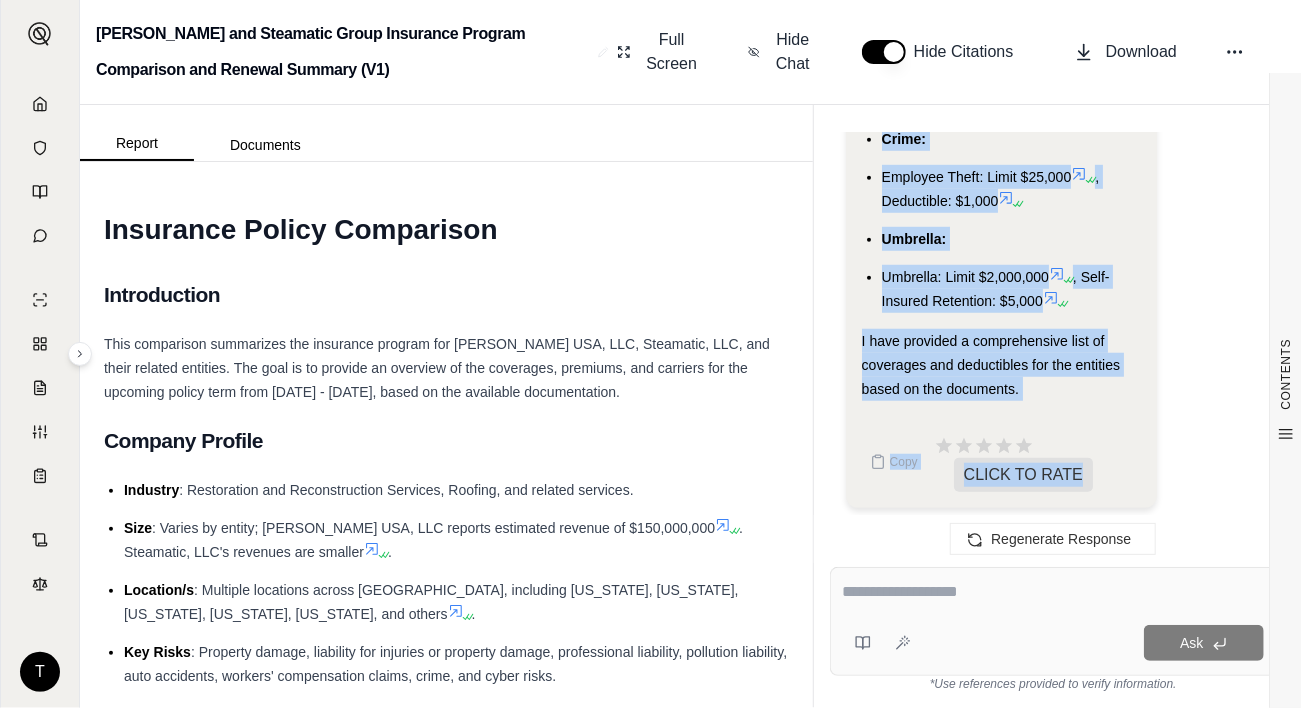 drag, startPoint x: 860, startPoint y: 184, endPoint x: 954, endPoint y: 539, distance: 367.23425 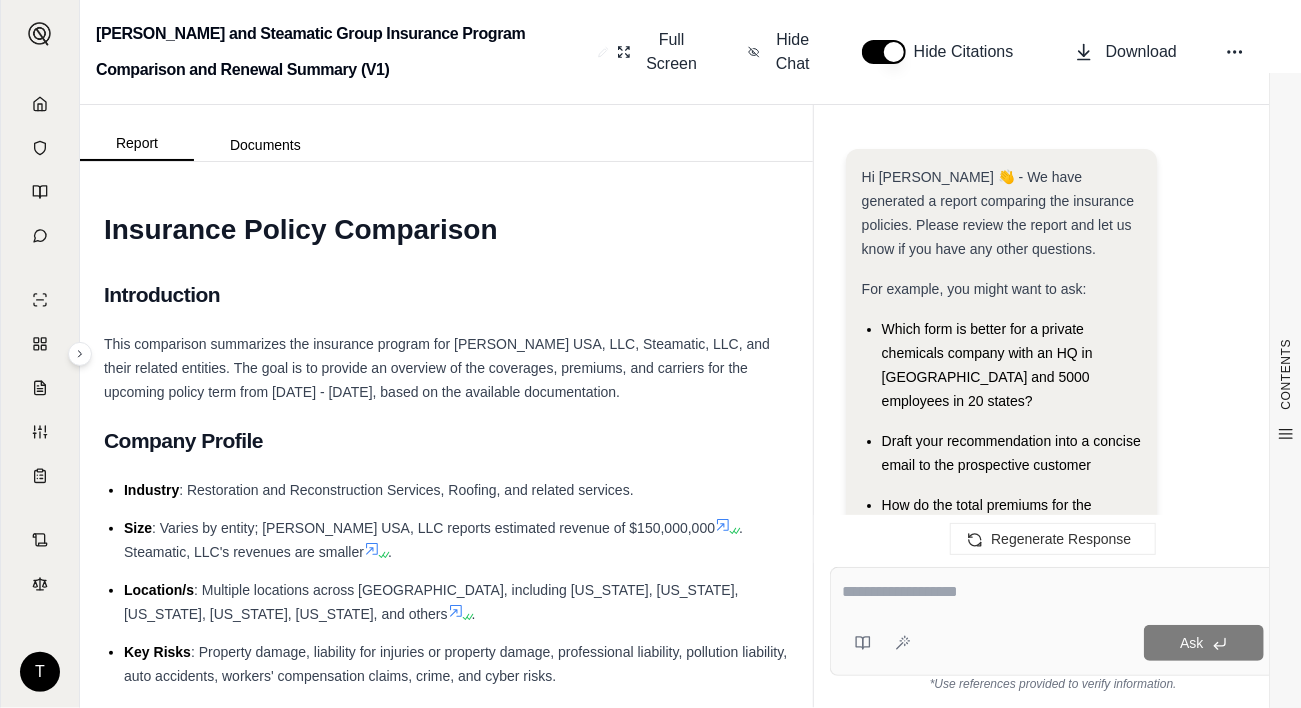 scroll, scrollTop: 8244, scrollLeft: 0, axis: vertical 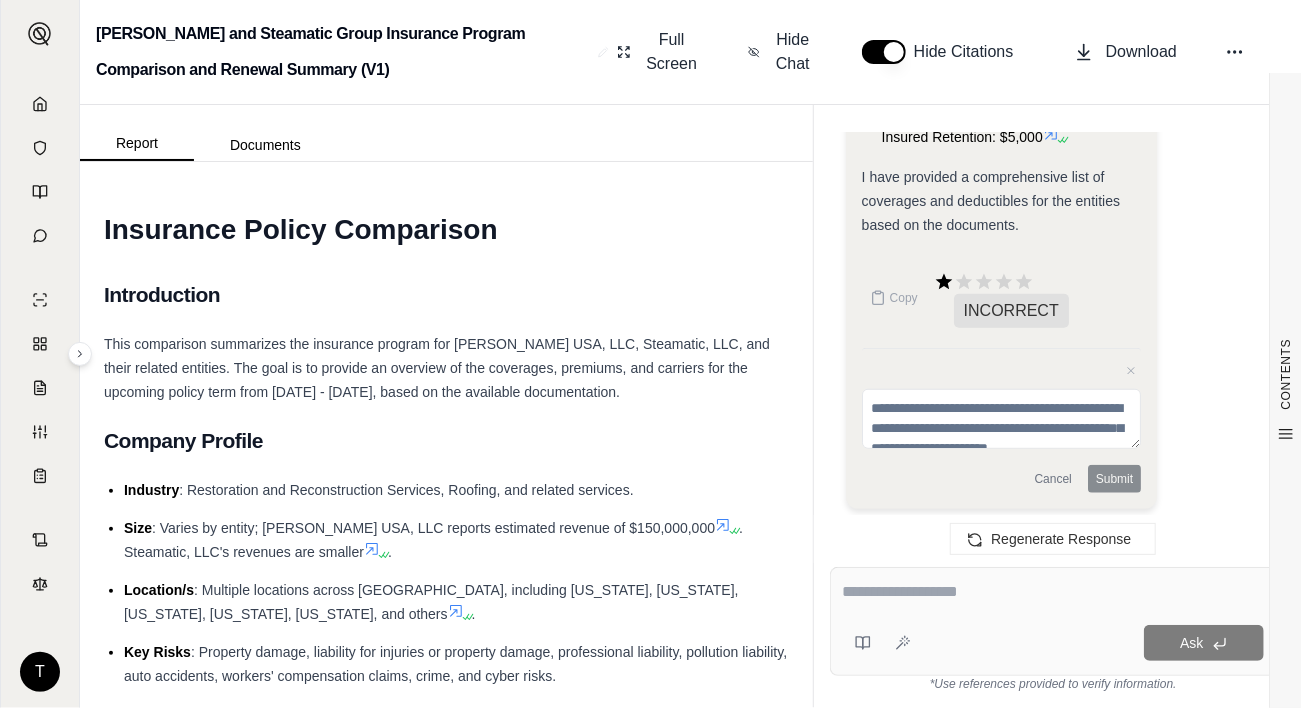 drag, startPoint x: 906, startPoint y: 198, endPoint x: 871, endPoint y: 361, distance: 166.71533 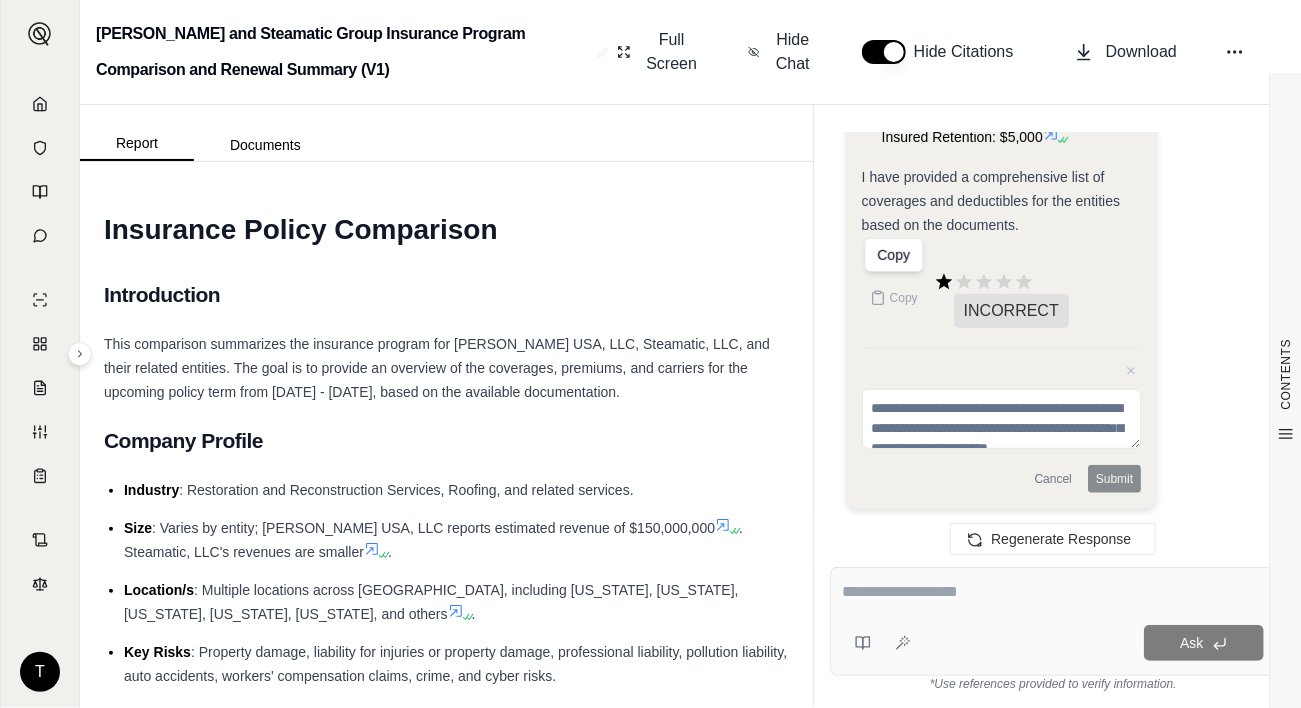 type 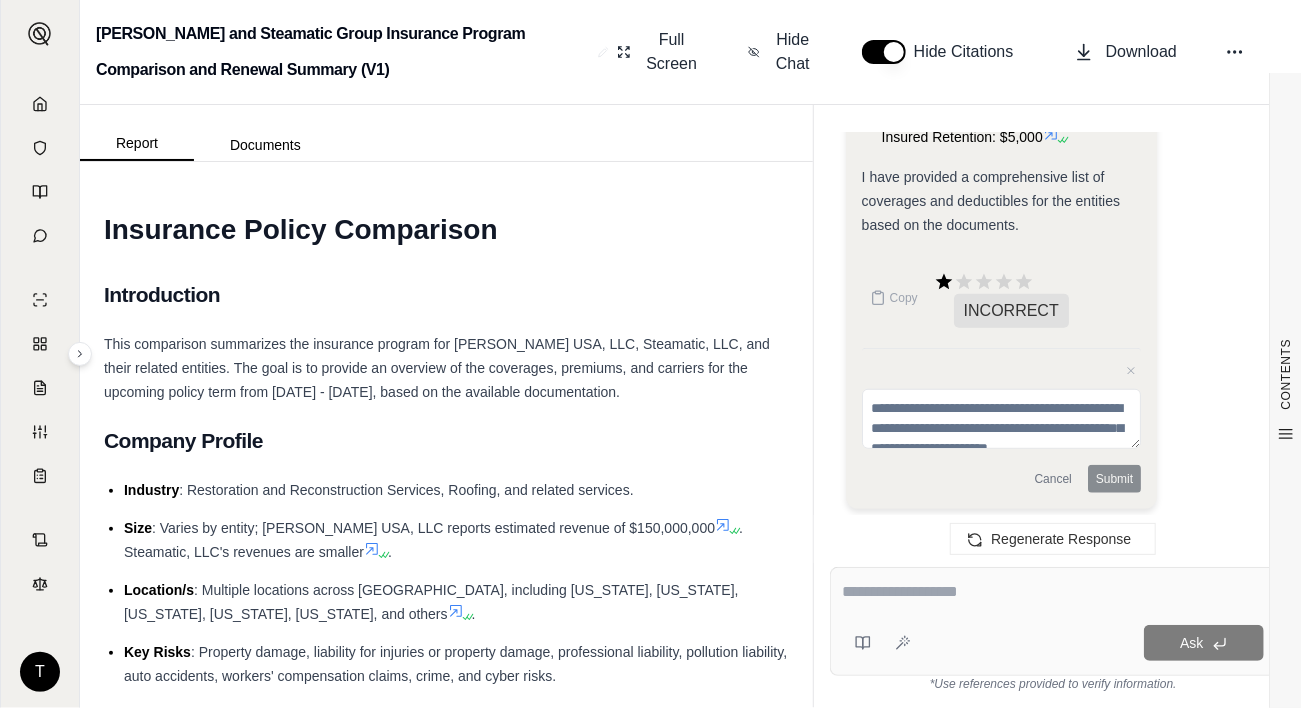 click on "Copy" at bounding box center (894, 298) 